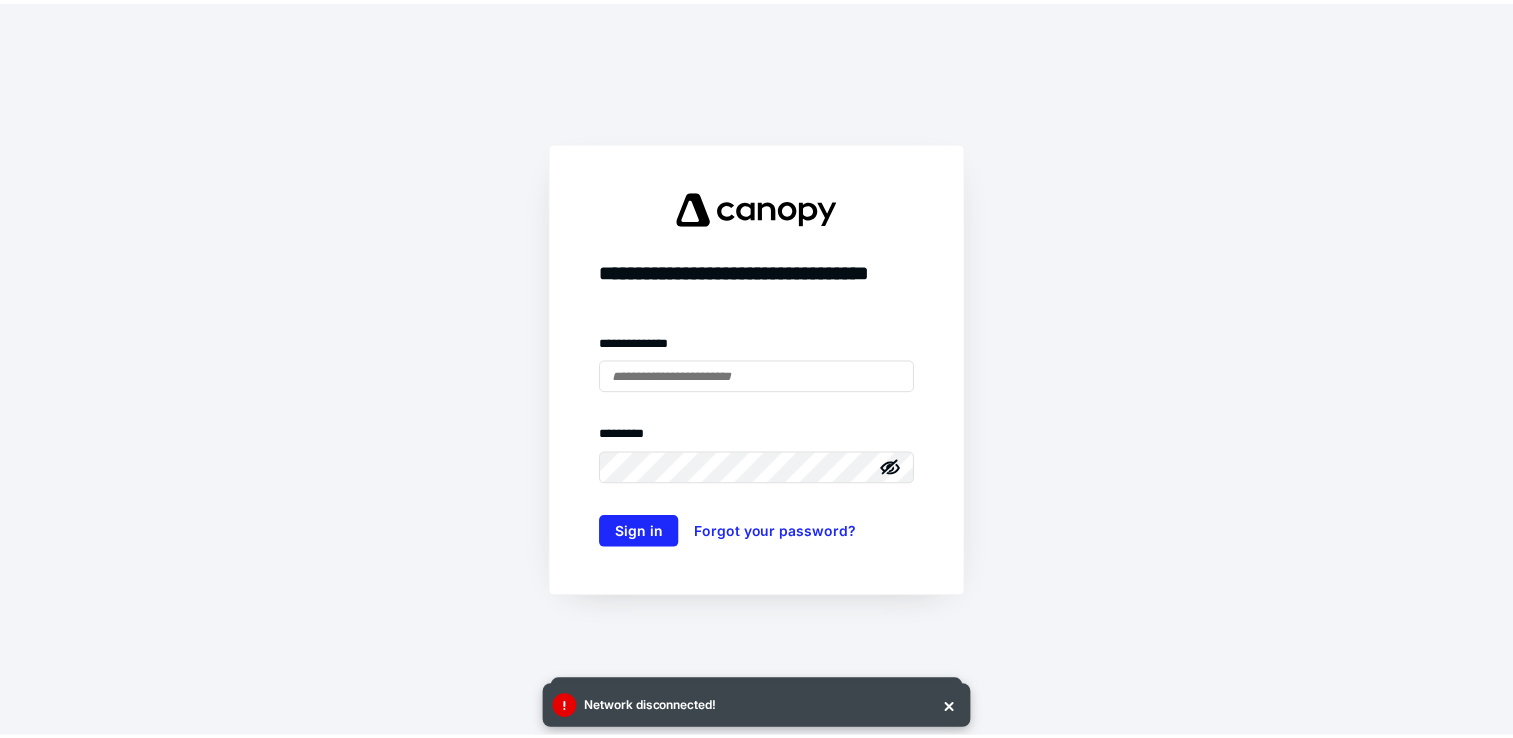 scroll, scrollTop: 0, scrollLeft: 0, axis: both 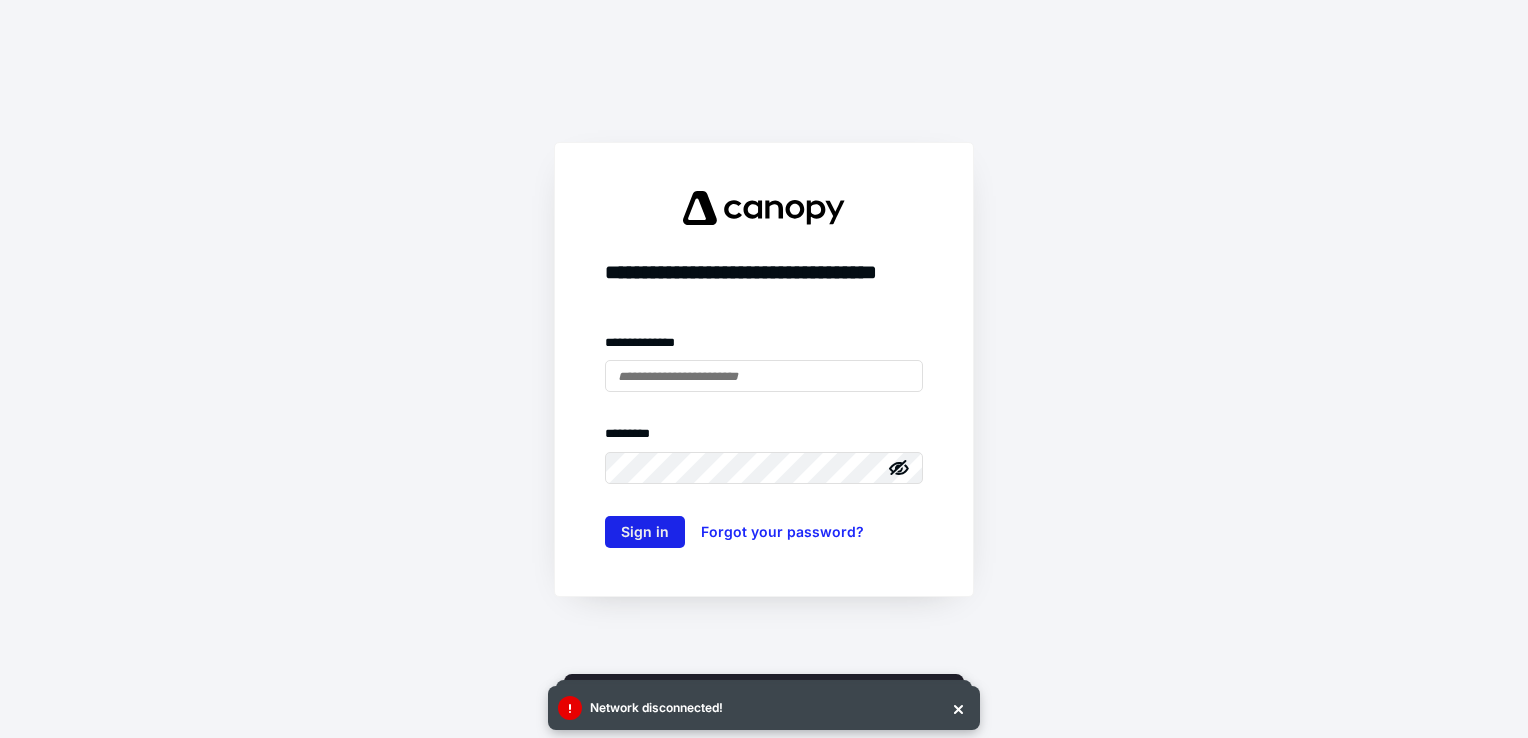 type on "**********" 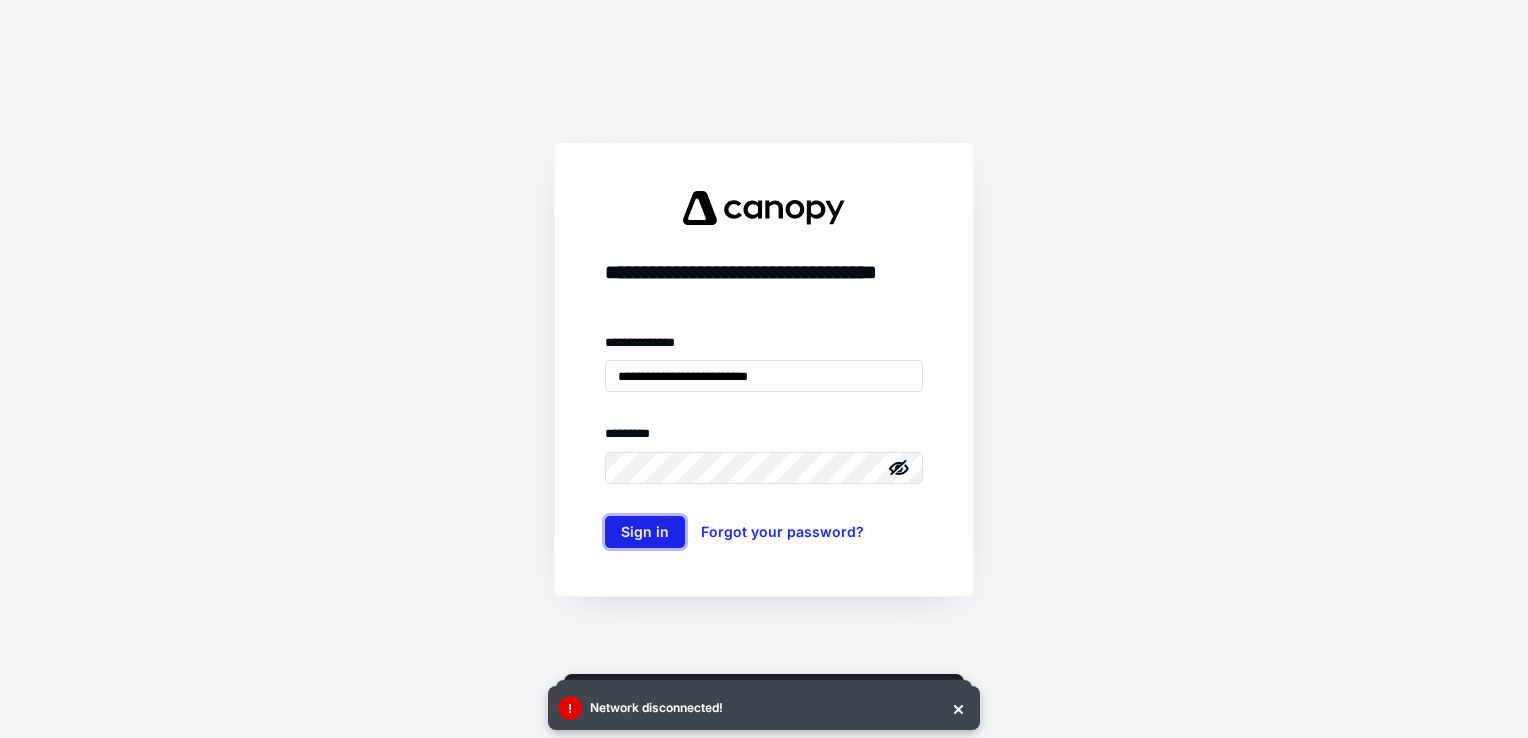 click on "Sign in" at bounding box center [645, 532] 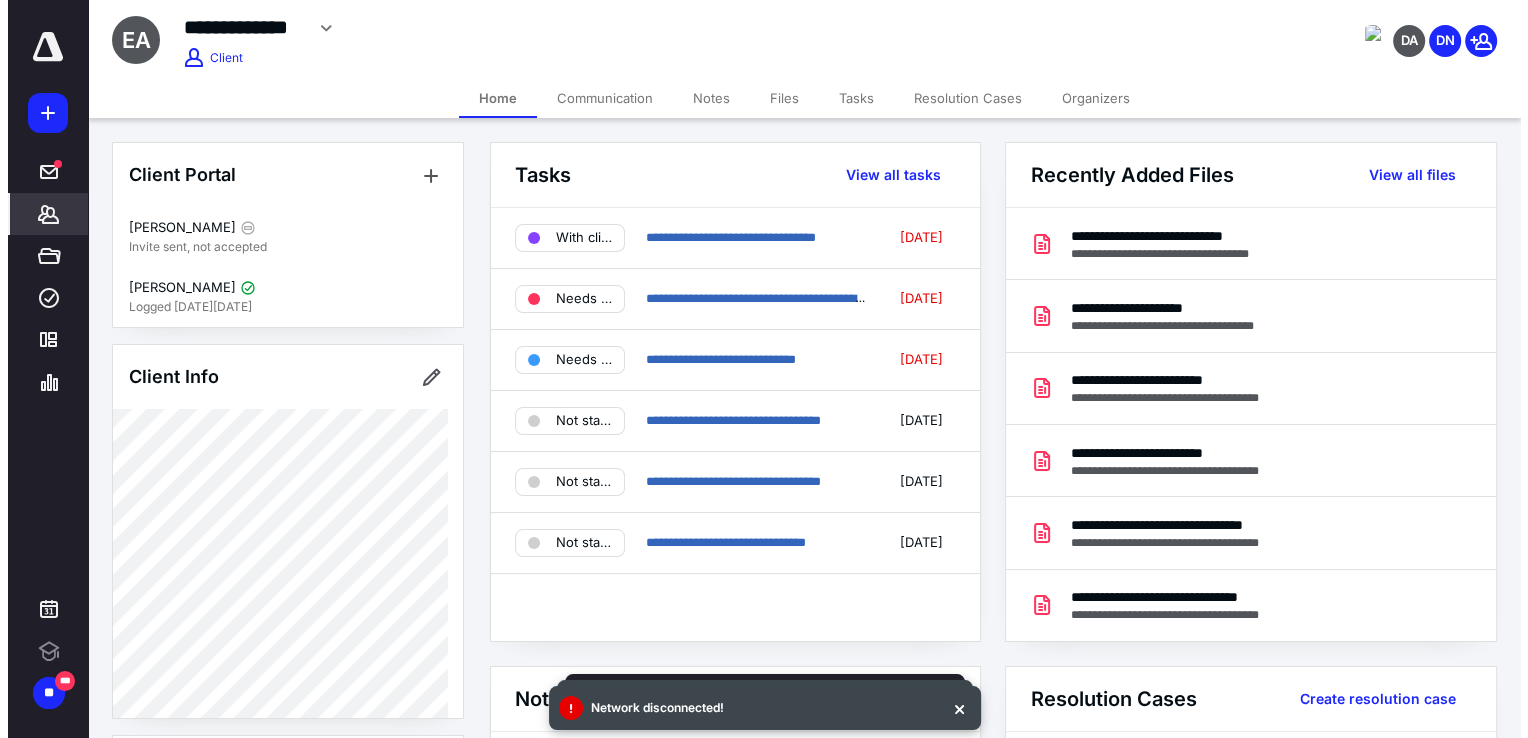 scroll, scrollTop: 0, scrollLeft: 0, axis: both 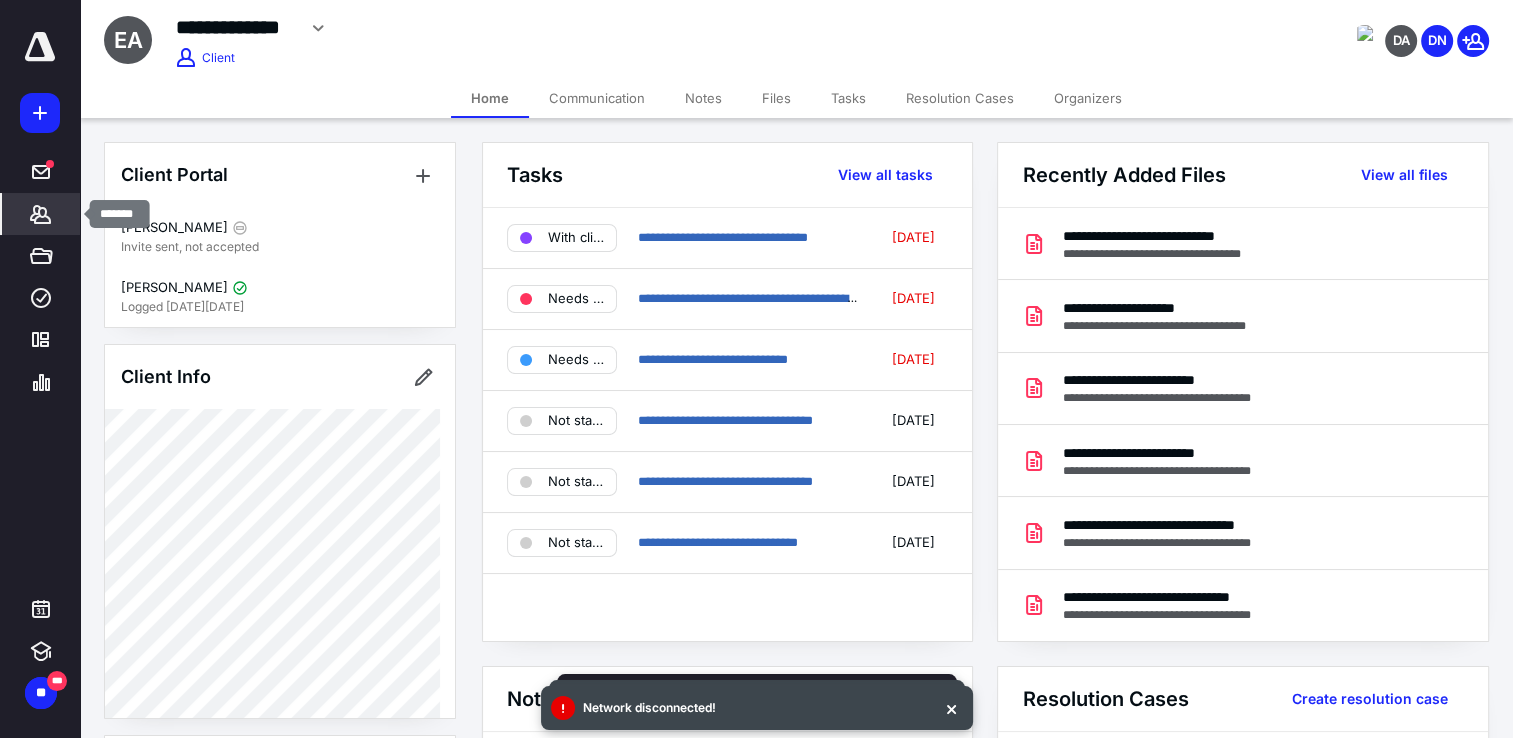 click 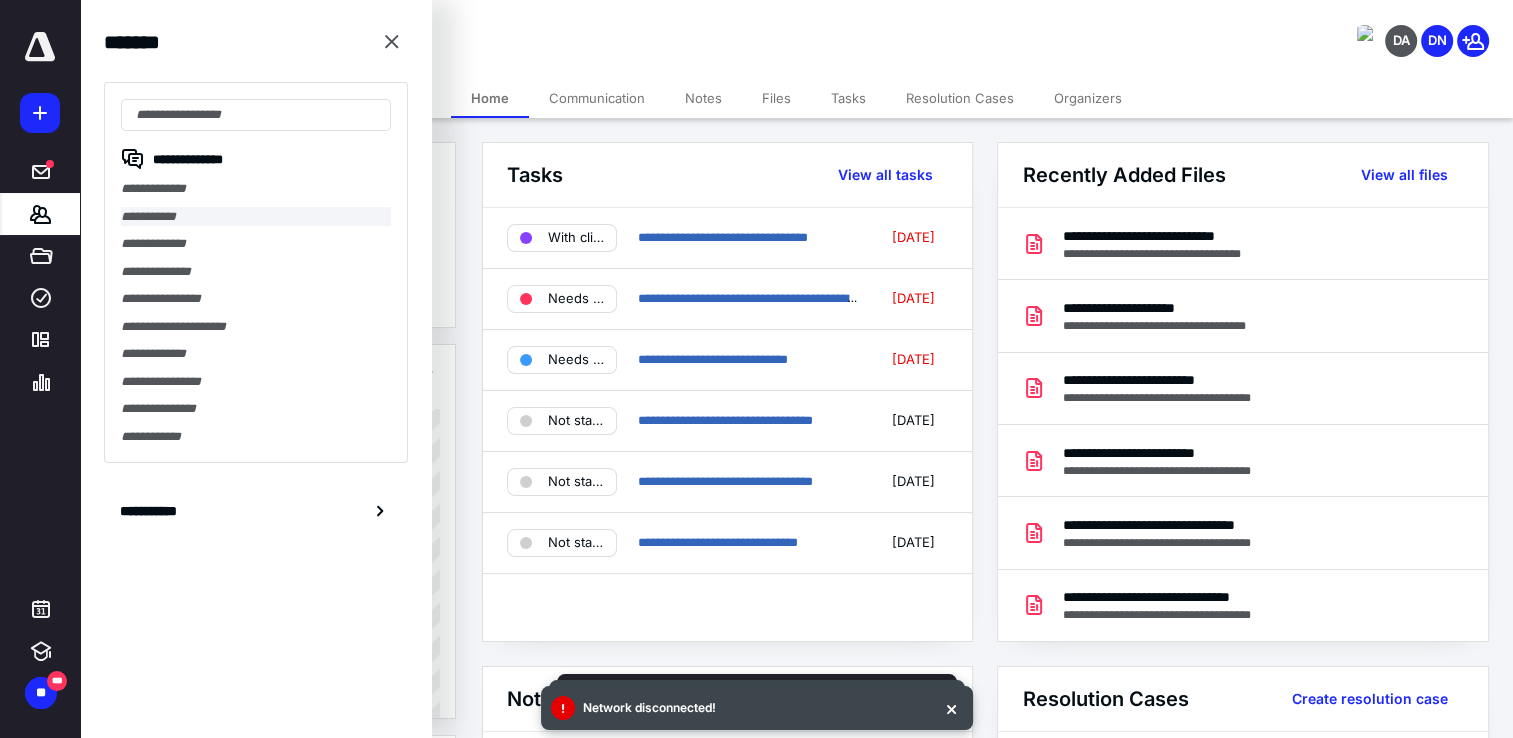 click on "**********" at bounding box center [256, 217] 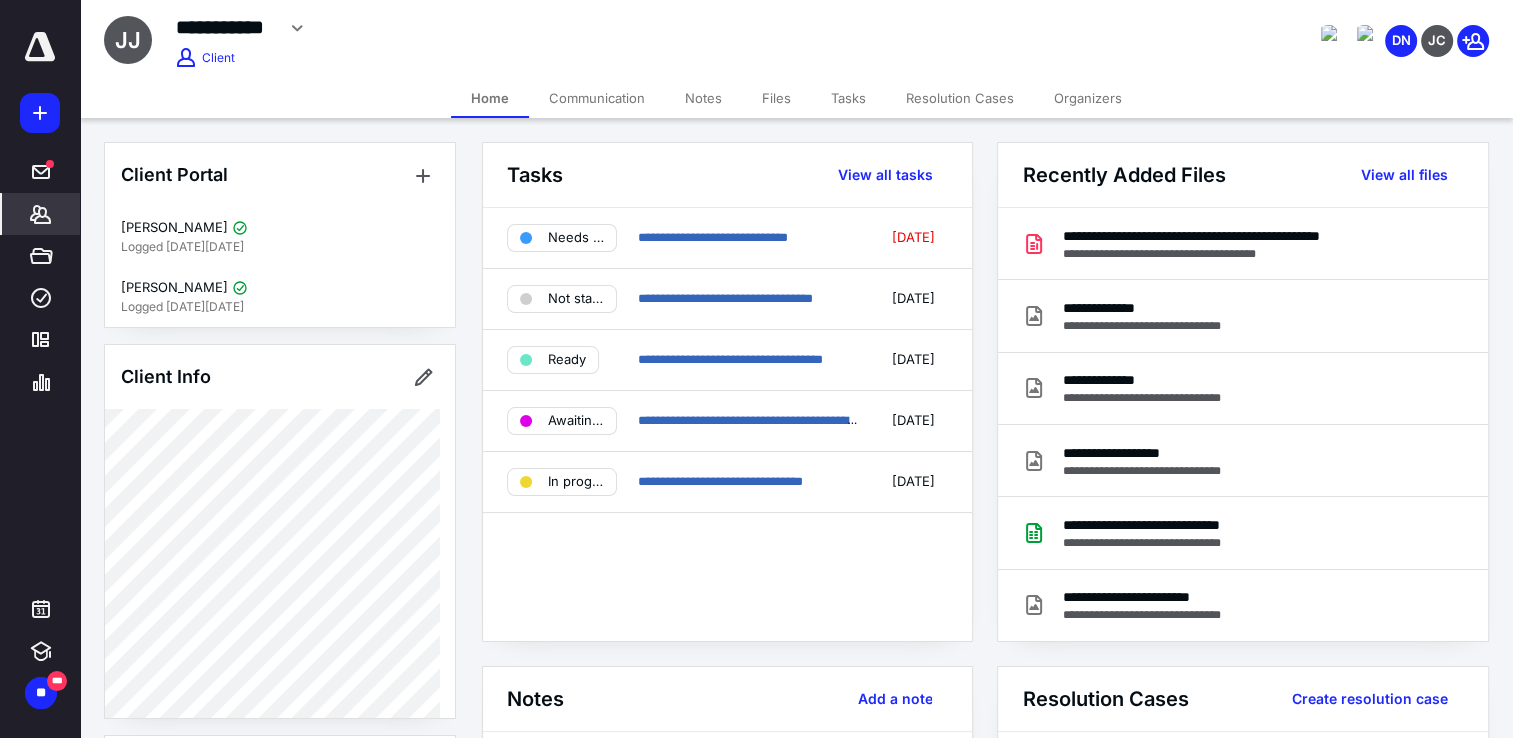 click on "Files" at bounding box center (776, 98) 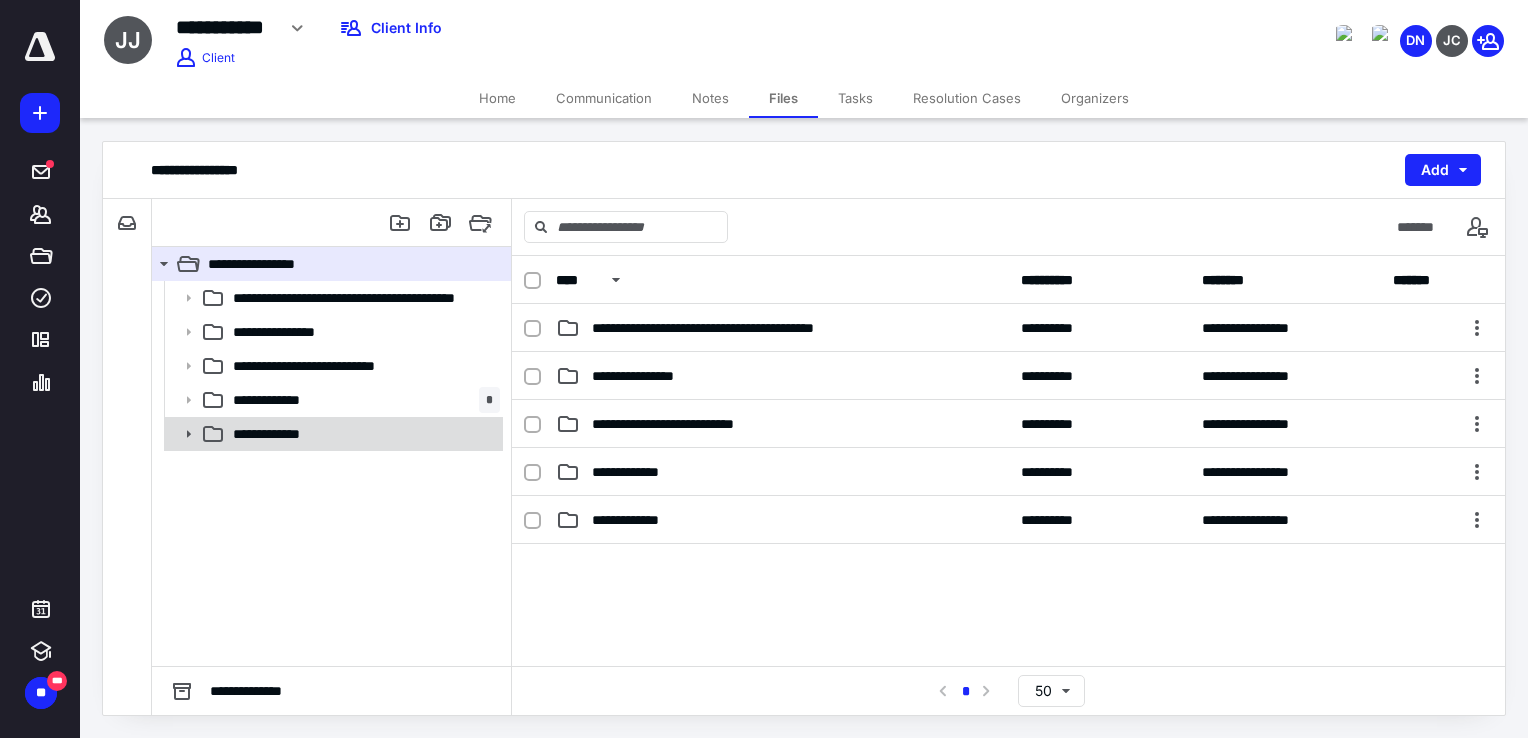 click on "**********" at bounding box center (284, 434) 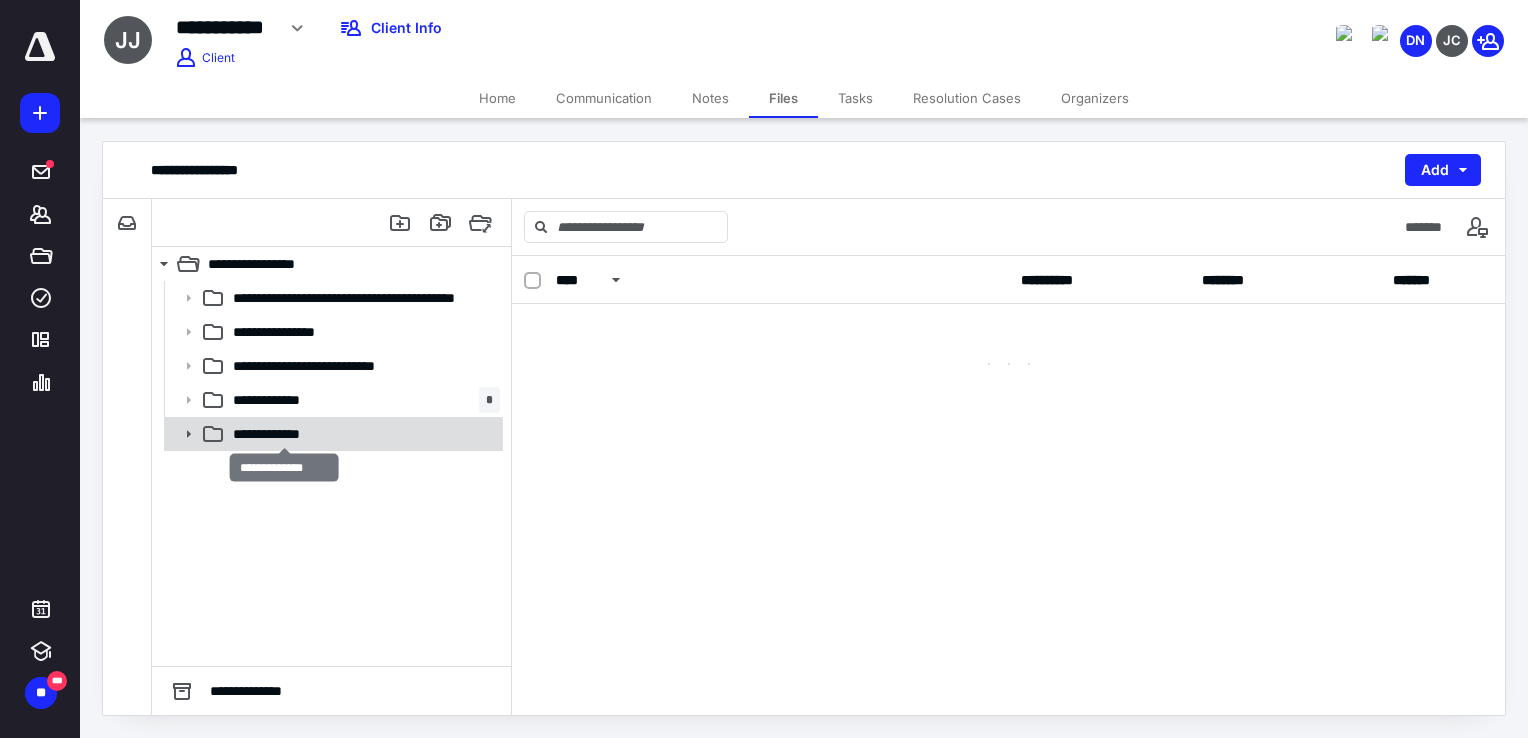 click on "**********" at bounding box center [284, 434] 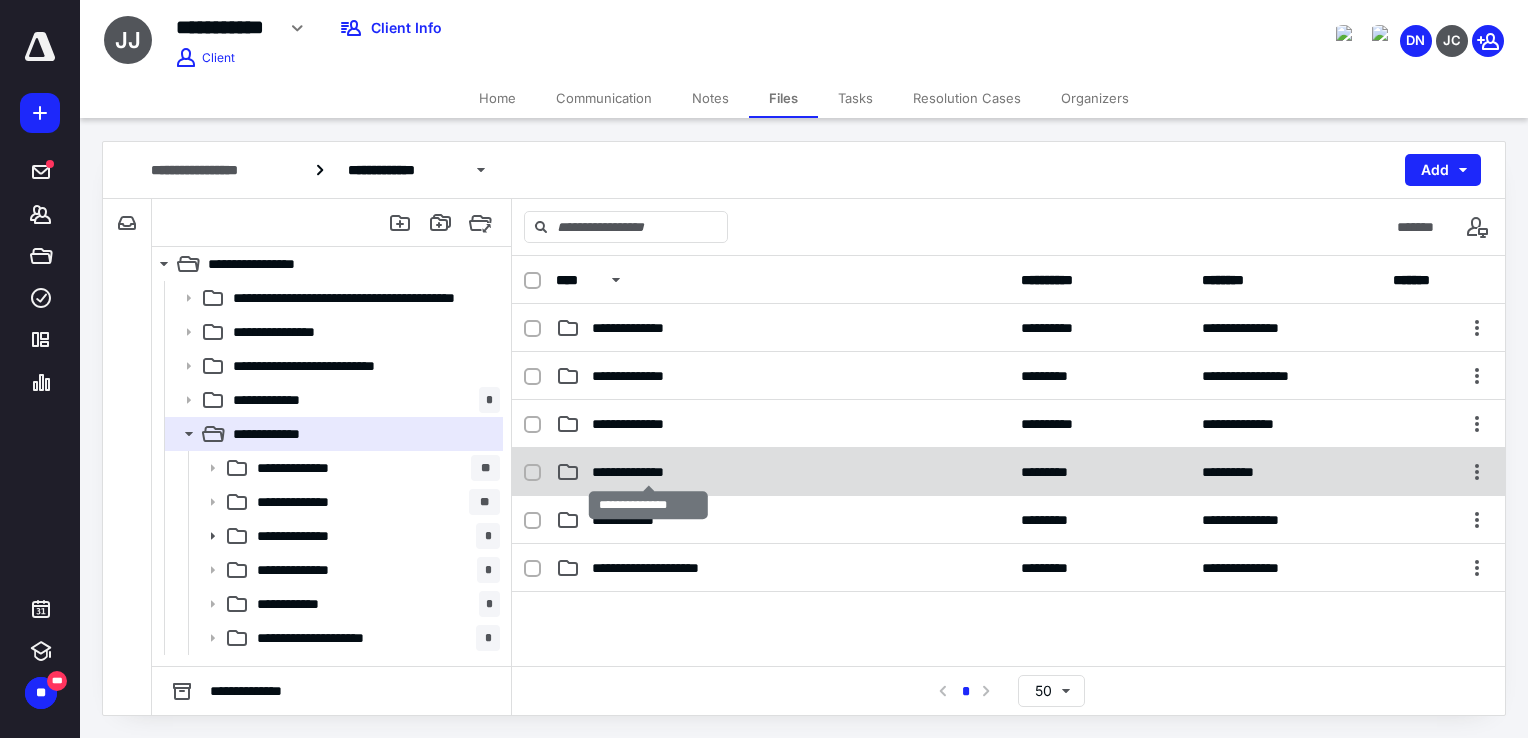 click on "**********" at bounding box center (648, 472) 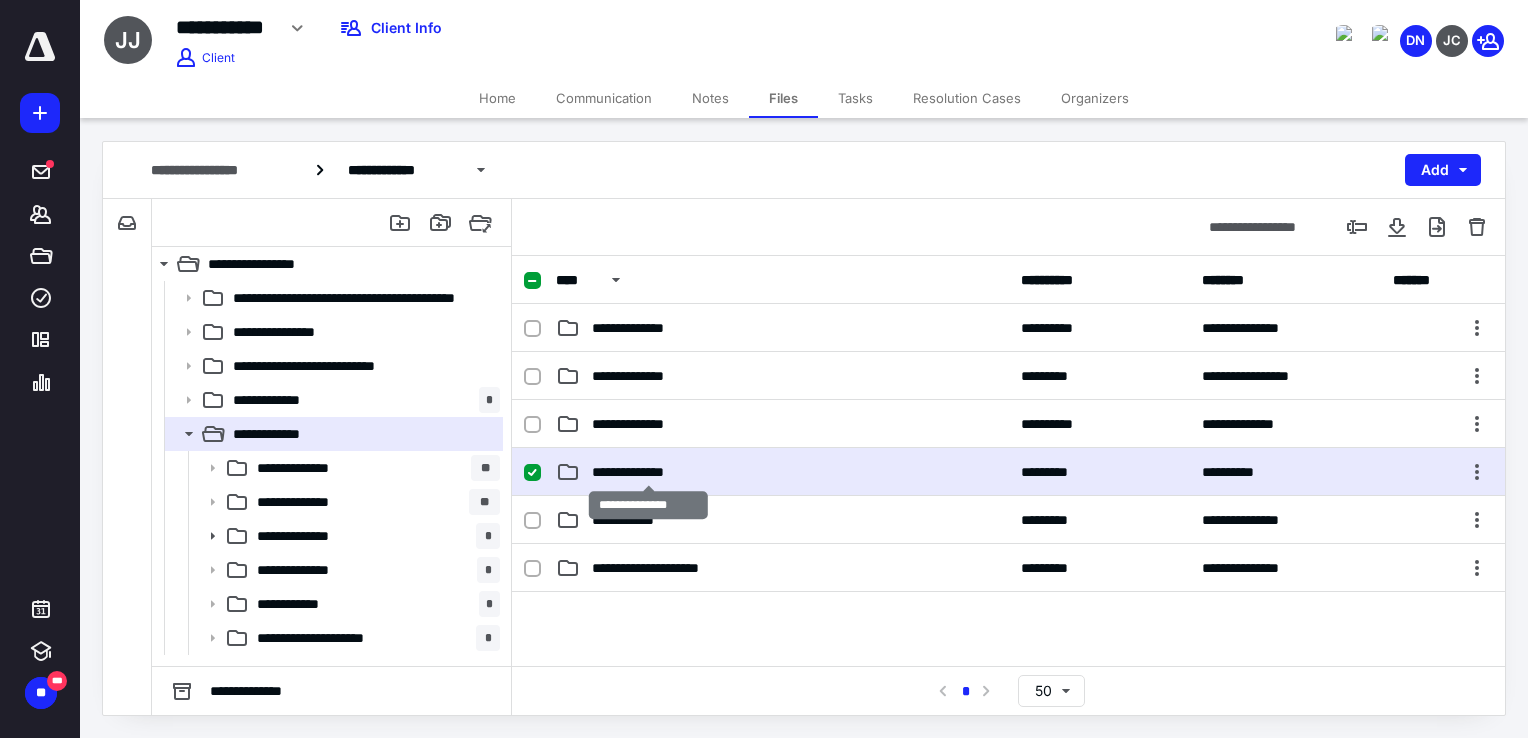 click on "**********" at bounding box center (648, 472) 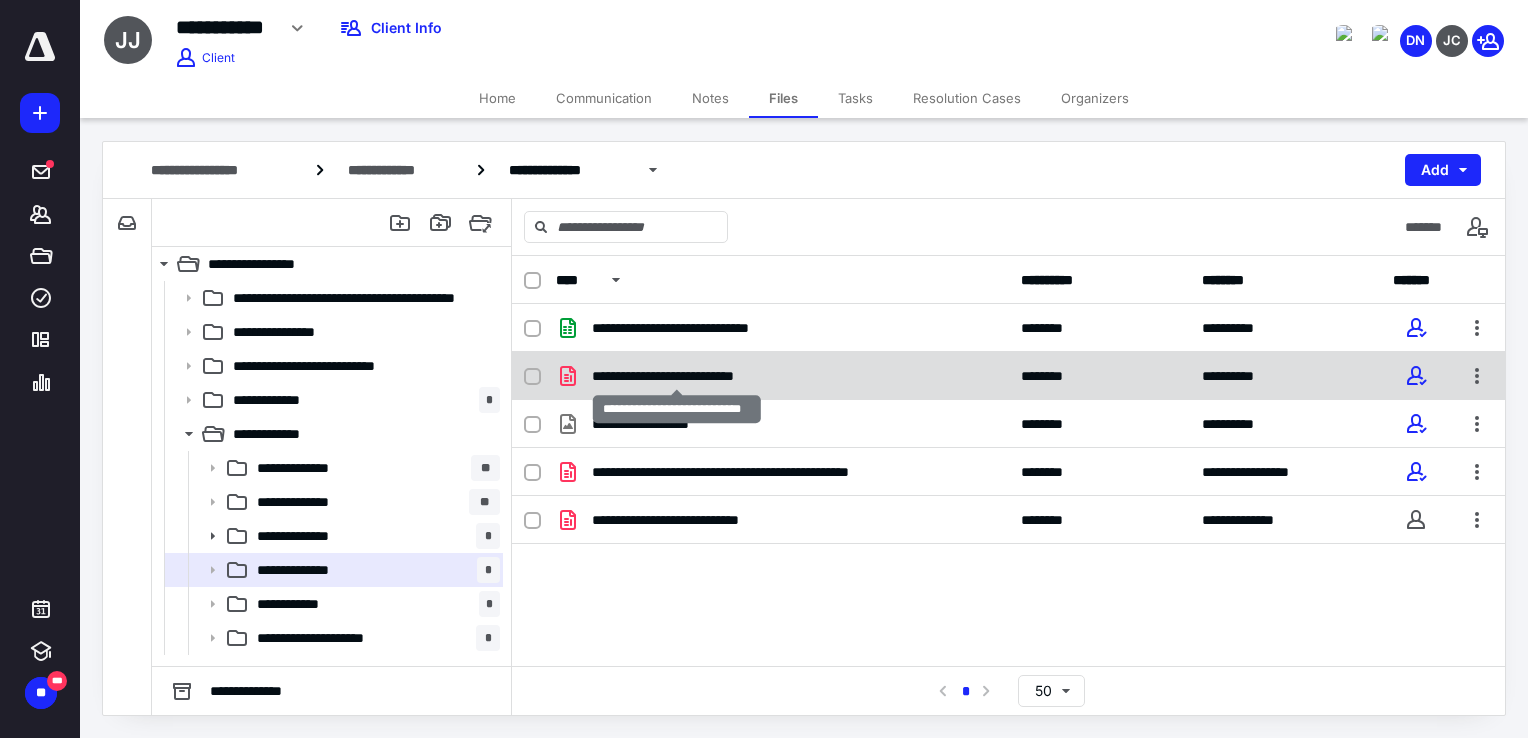 click on "**********" at bounding box center (677, 376) 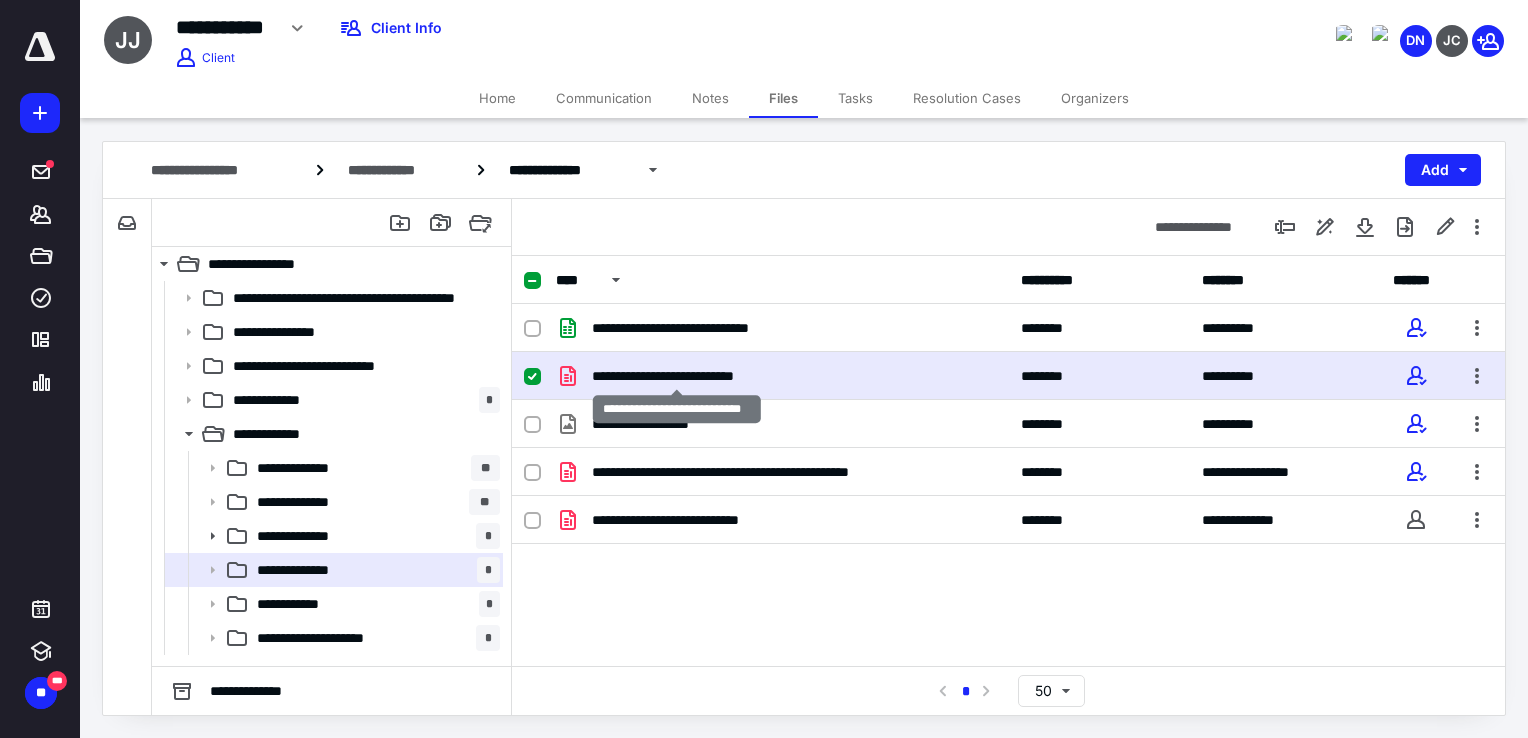 click on "**********" at bounding box center (677, 376) 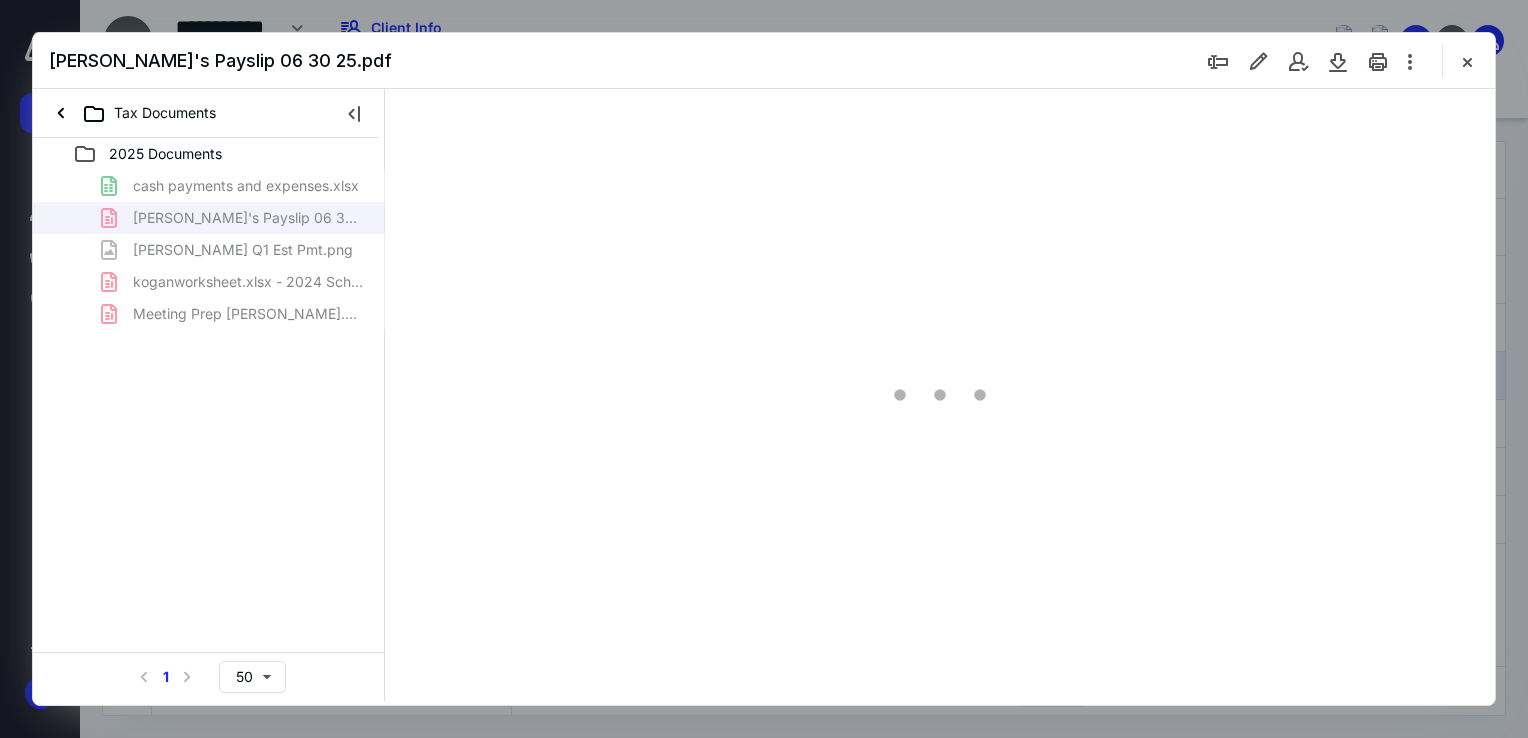 scroll, scrollTop: 0, scrollLeft: 0, axis: both 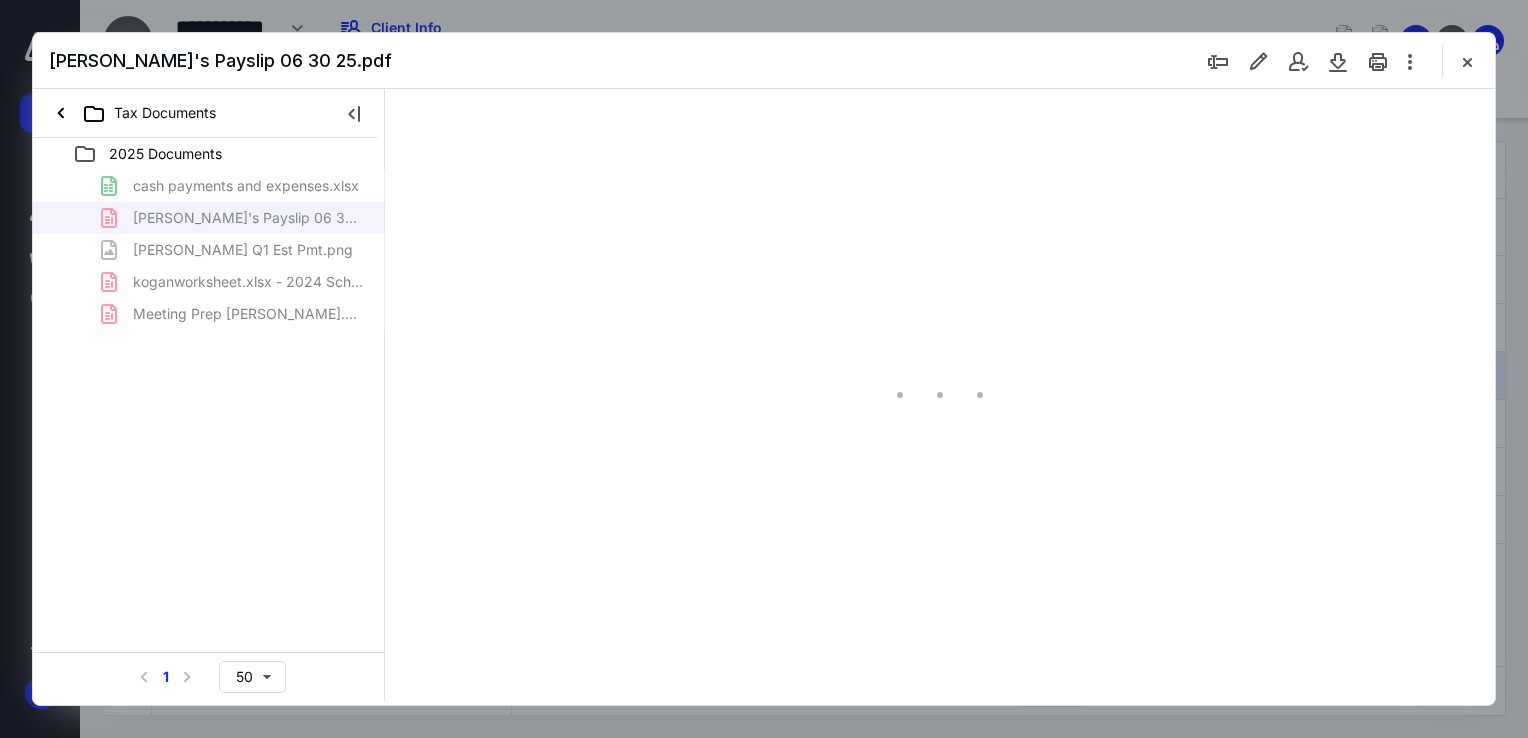 type on "178" 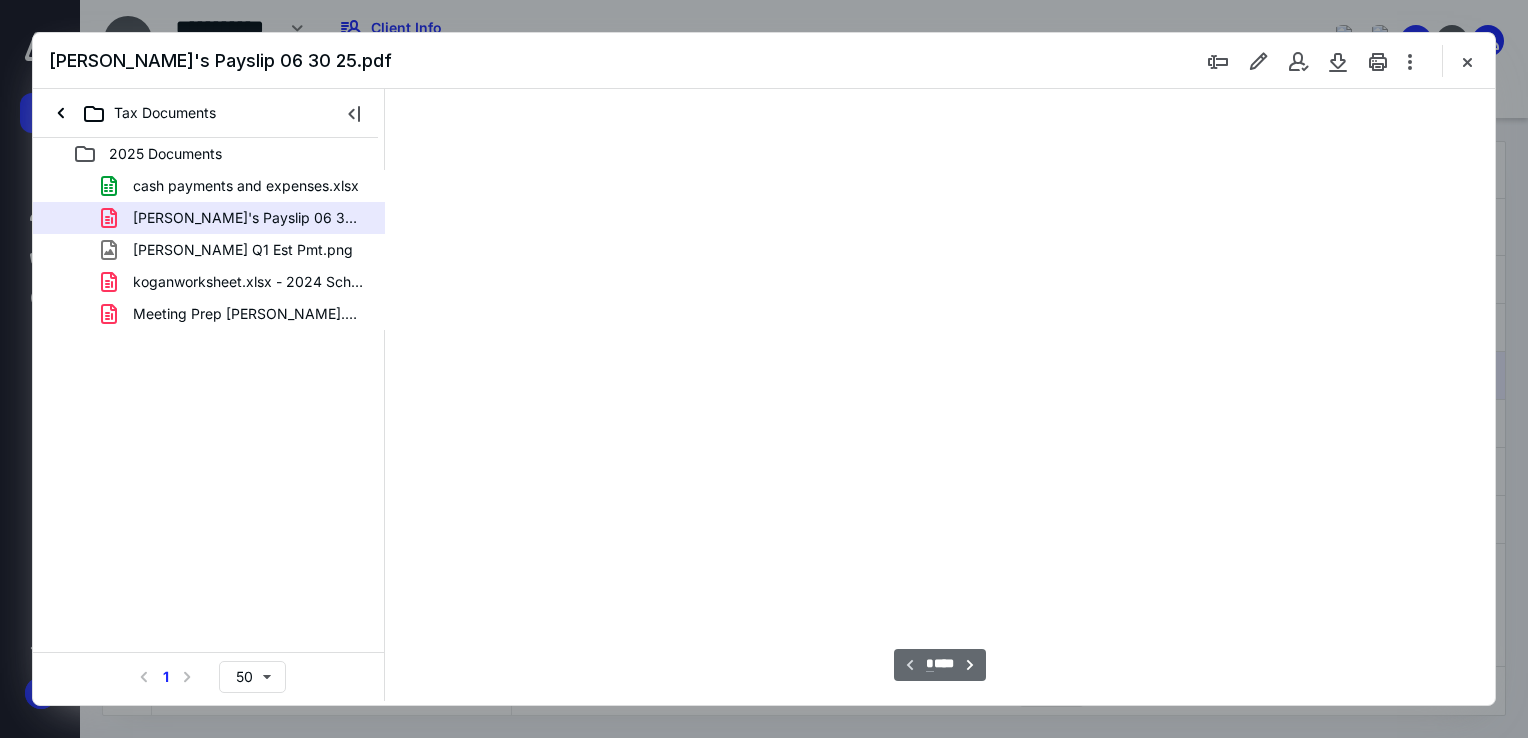 scroll, scrollTop: 83, scrollLeft: 0, axis: vertical 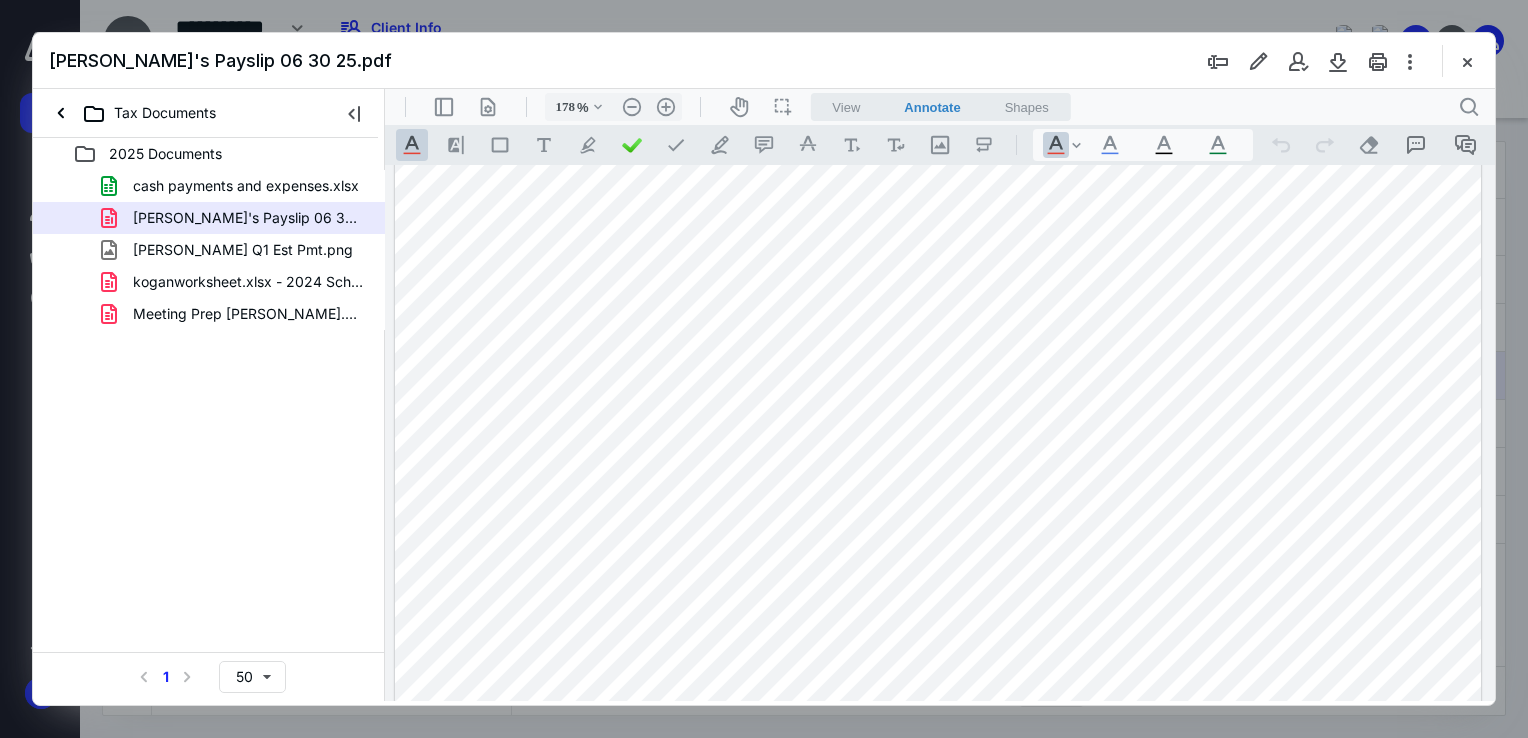 click at bounding box center [938, 494] 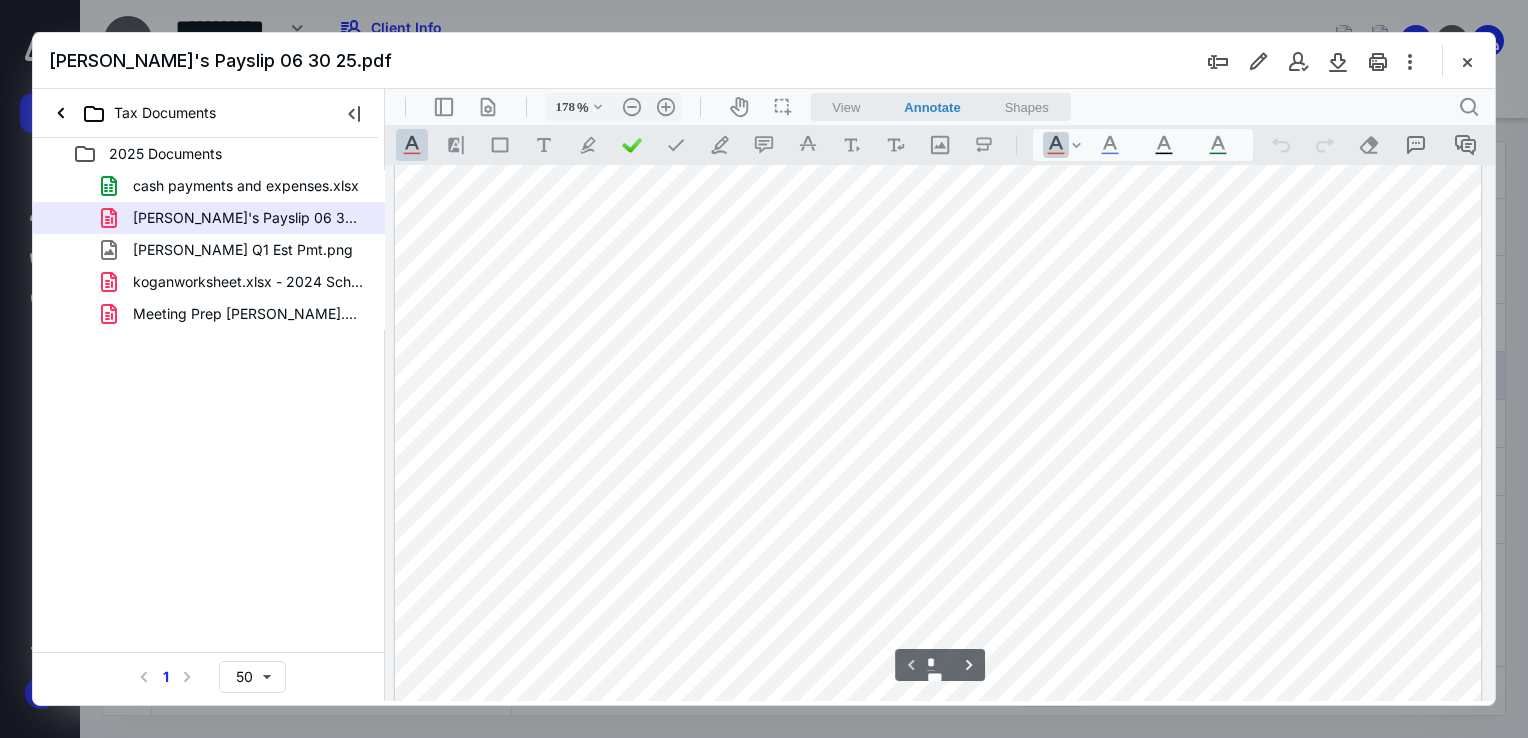 scroll, scrollTop: 617, scrollLeft: 0, axis: vertical 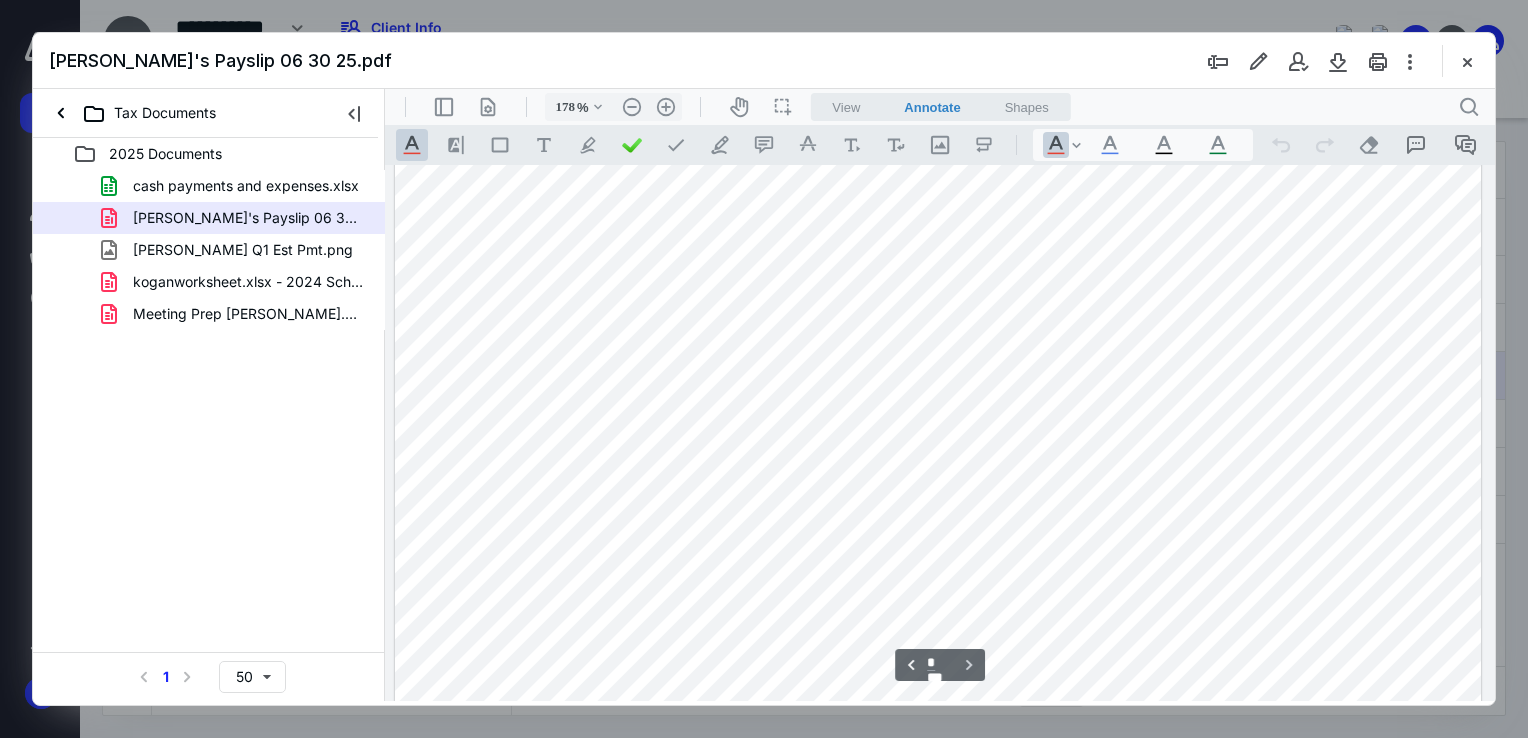 type on "*" 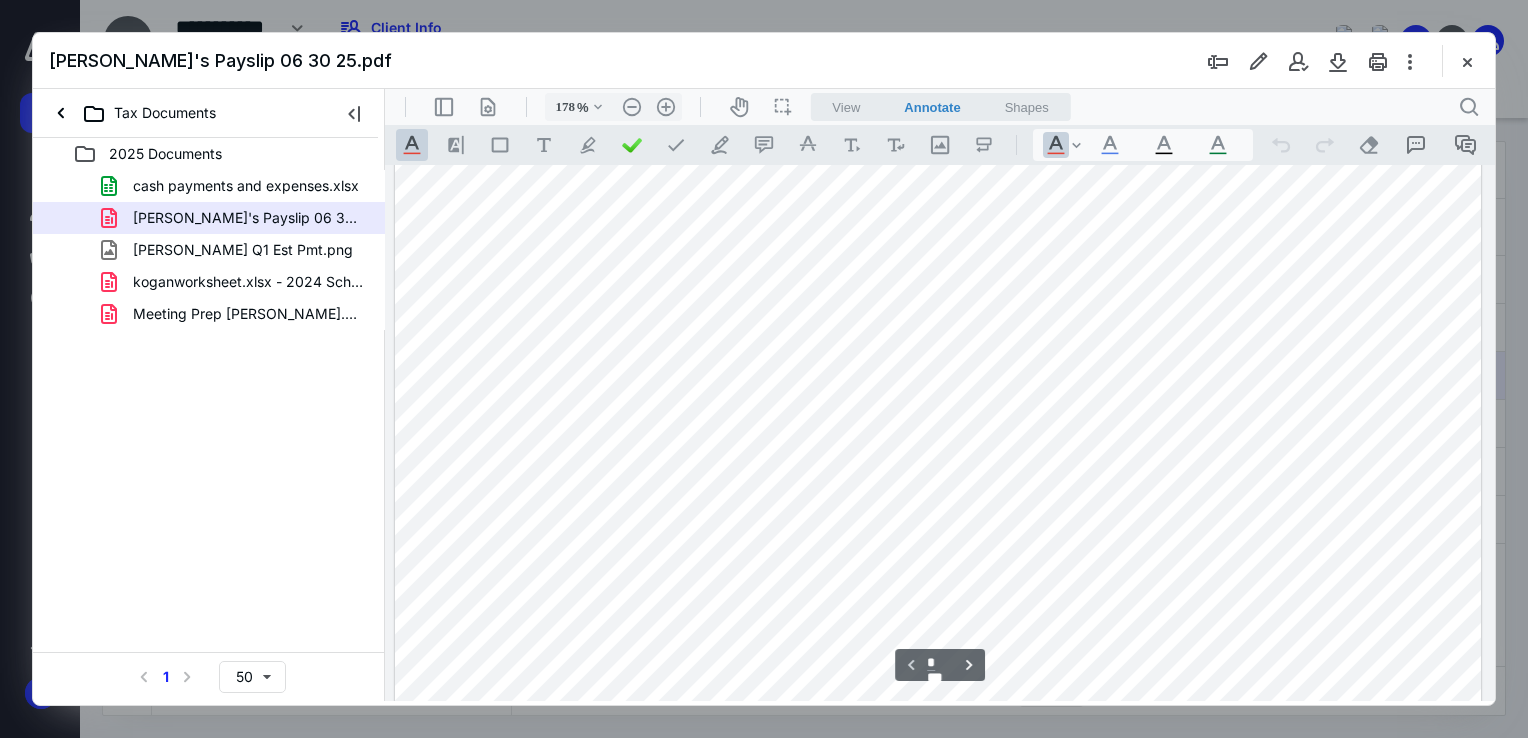 scroll, scrollTop: 0, scrollLeft: 0, axis: both 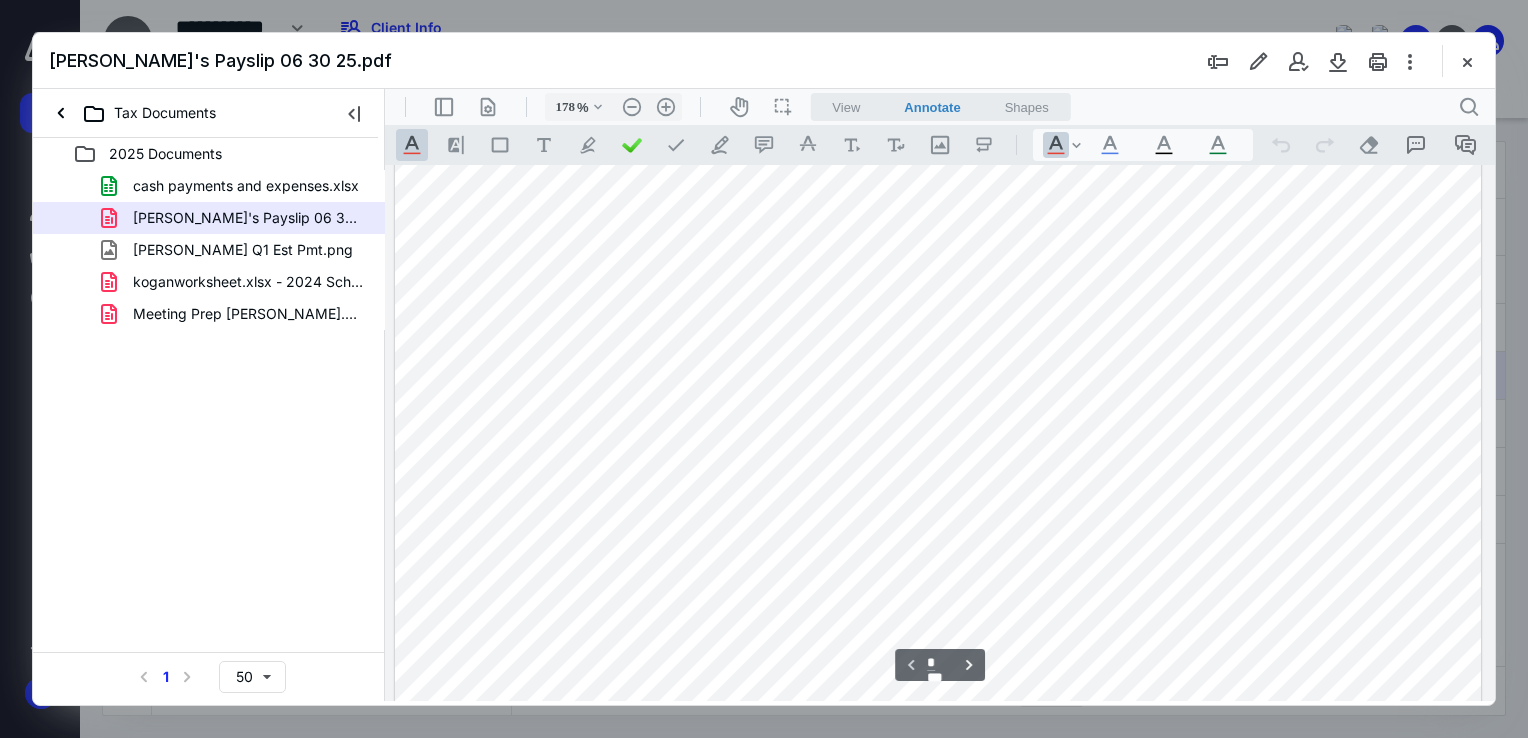 drag, startPoint x: 1488, startPoint y: 239, endPoint x: 1881, endPoint y: 369, distance: 413.94324 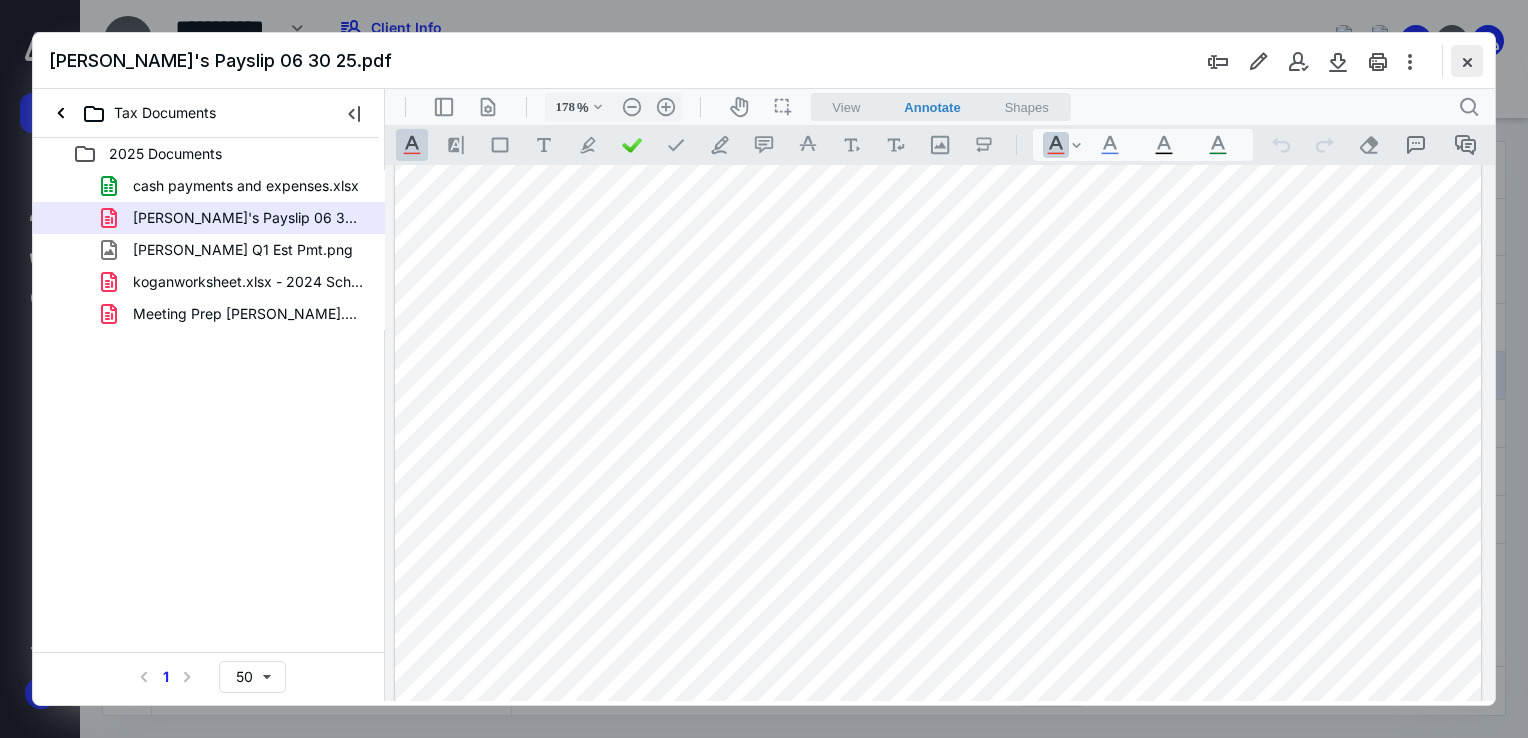 click at bounding box center [1467, 61] 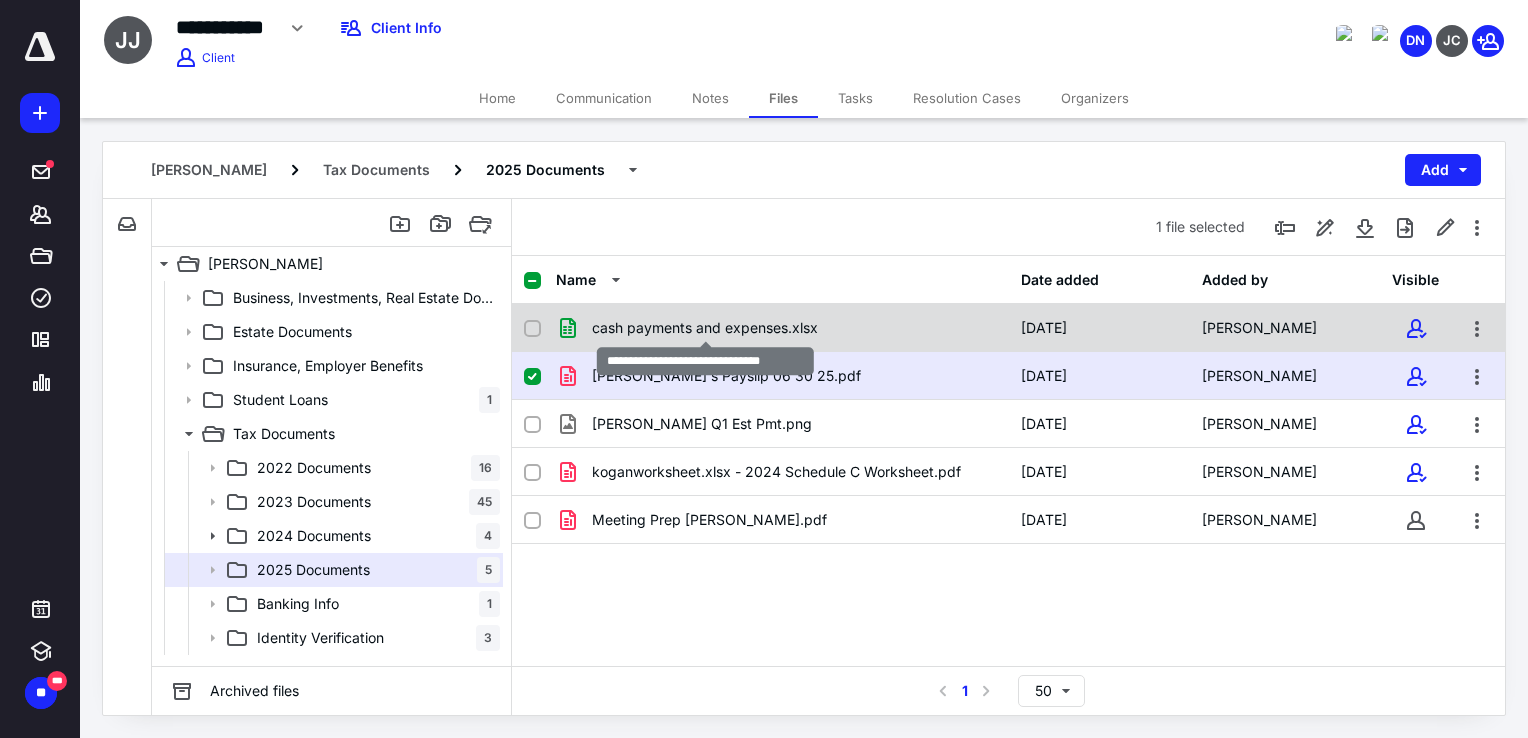 click on "cash payments and expenses.xlsx" at bounding box center [705, 328] 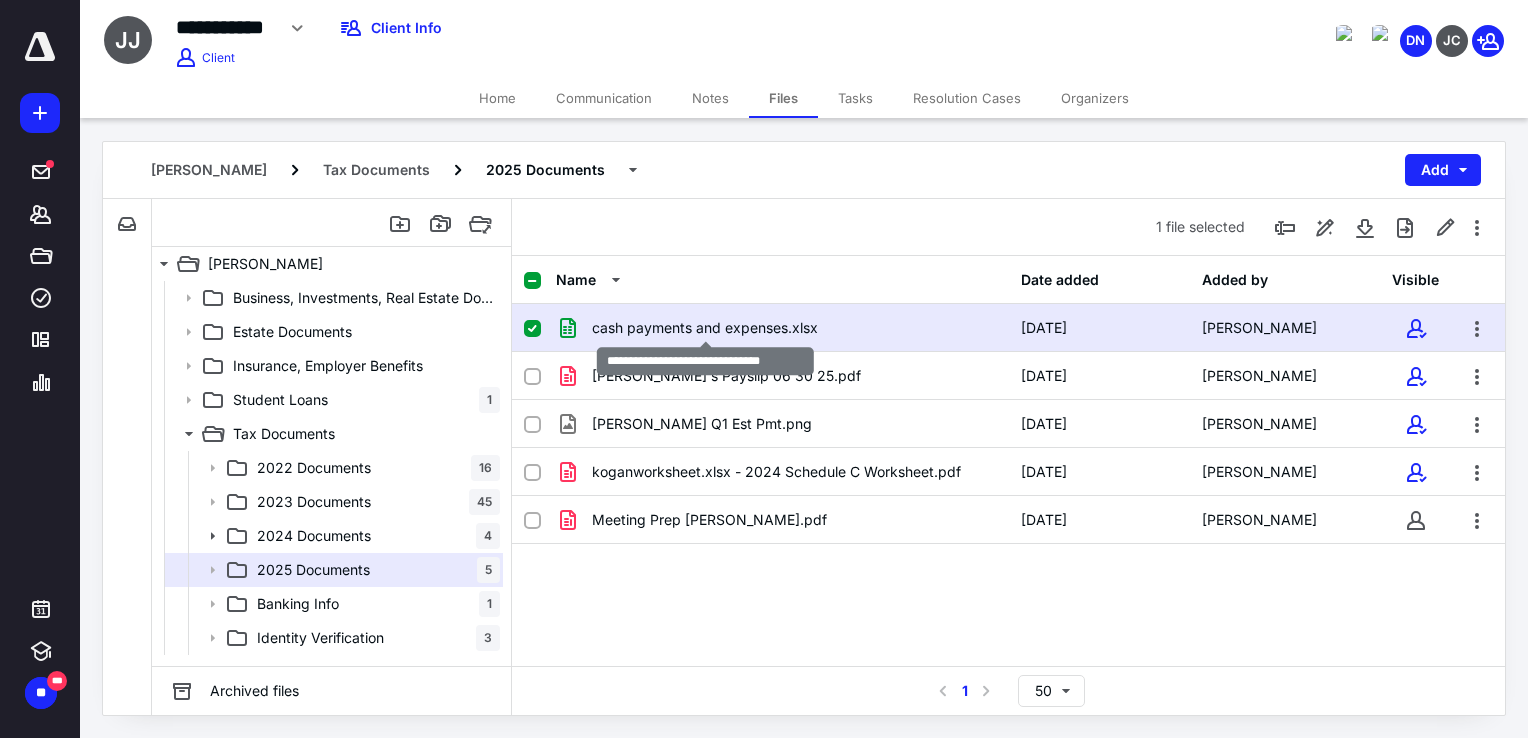 click on "cash payments and expenses.xlsx" at bounding box center (705, 328) 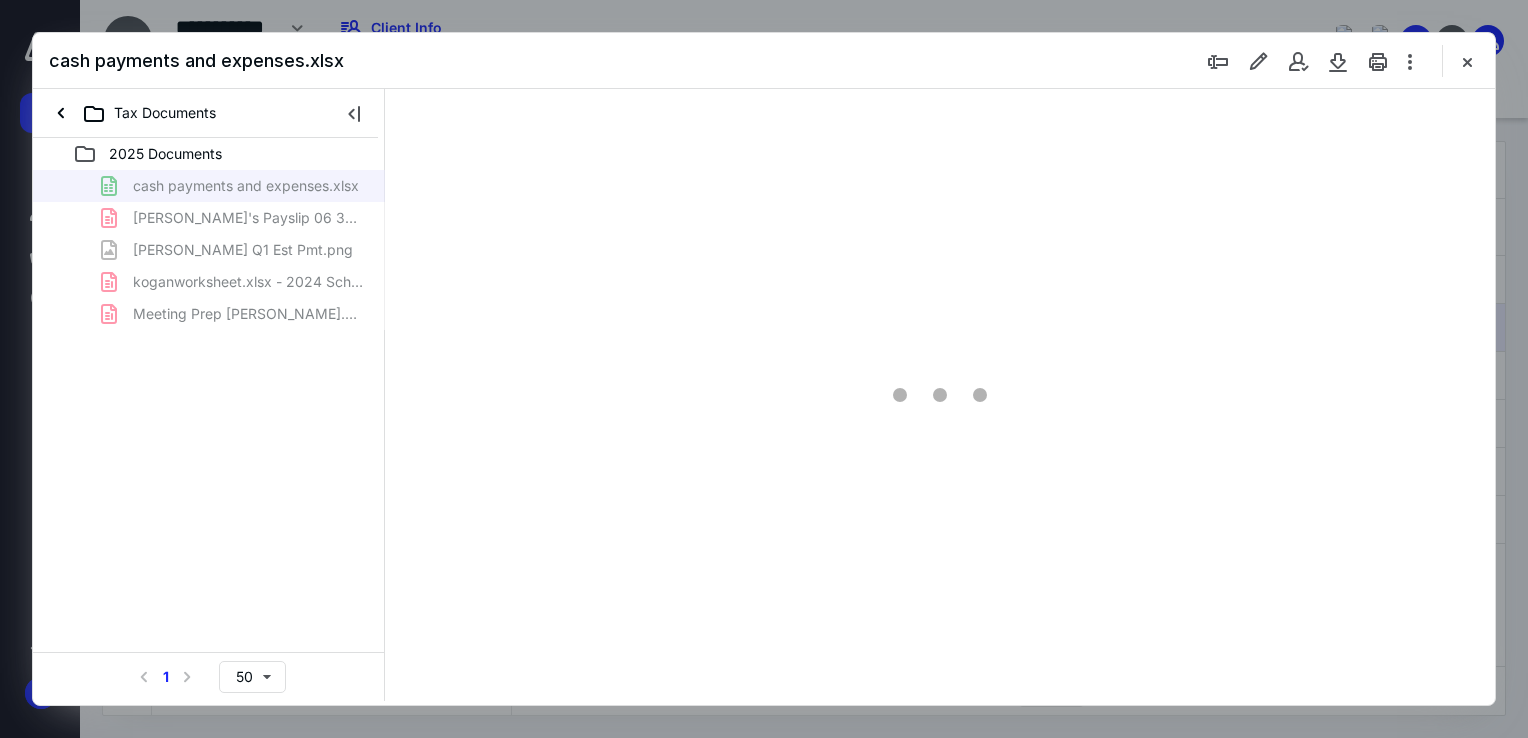 scroll, scrollTop: 0, scrollLeft: 0, axis: both 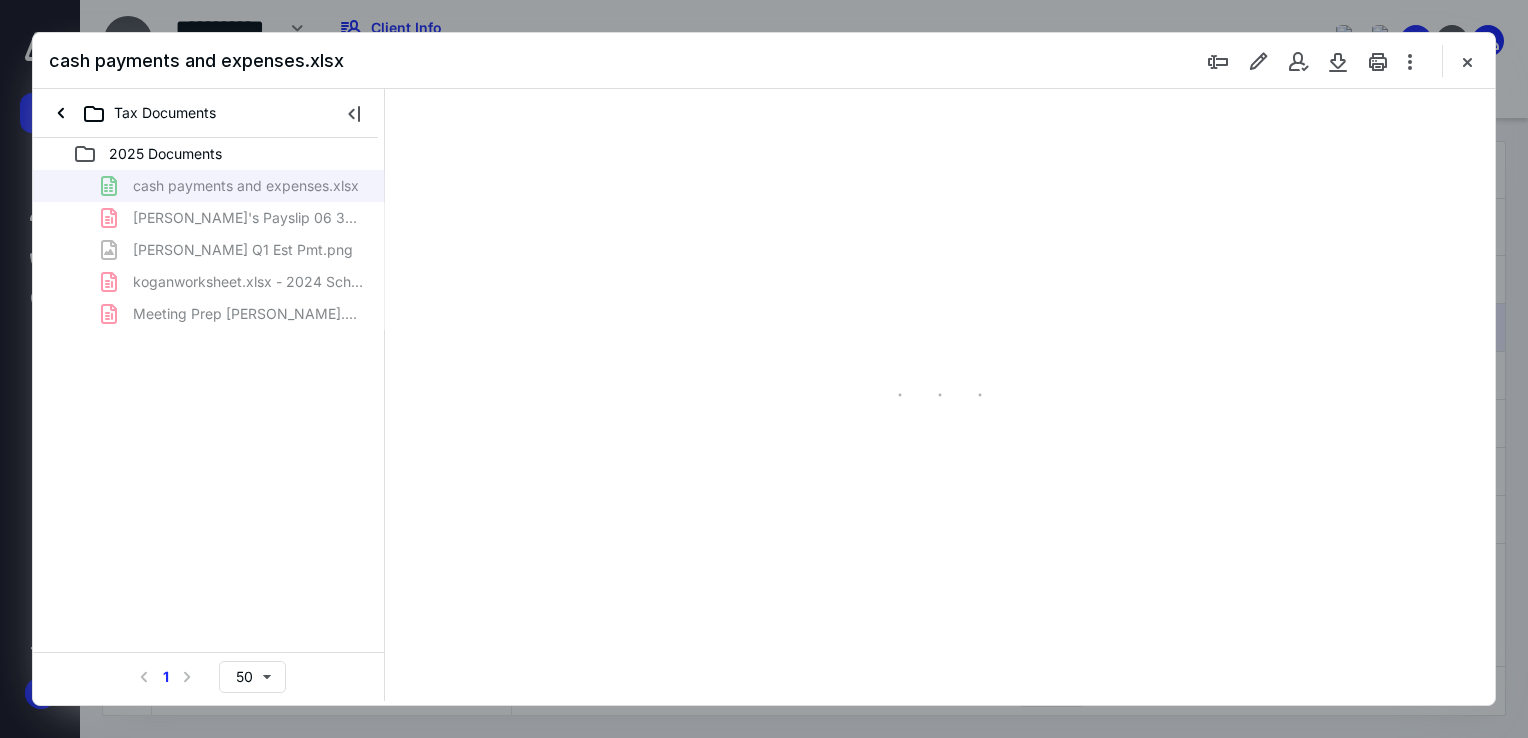 type on "458" 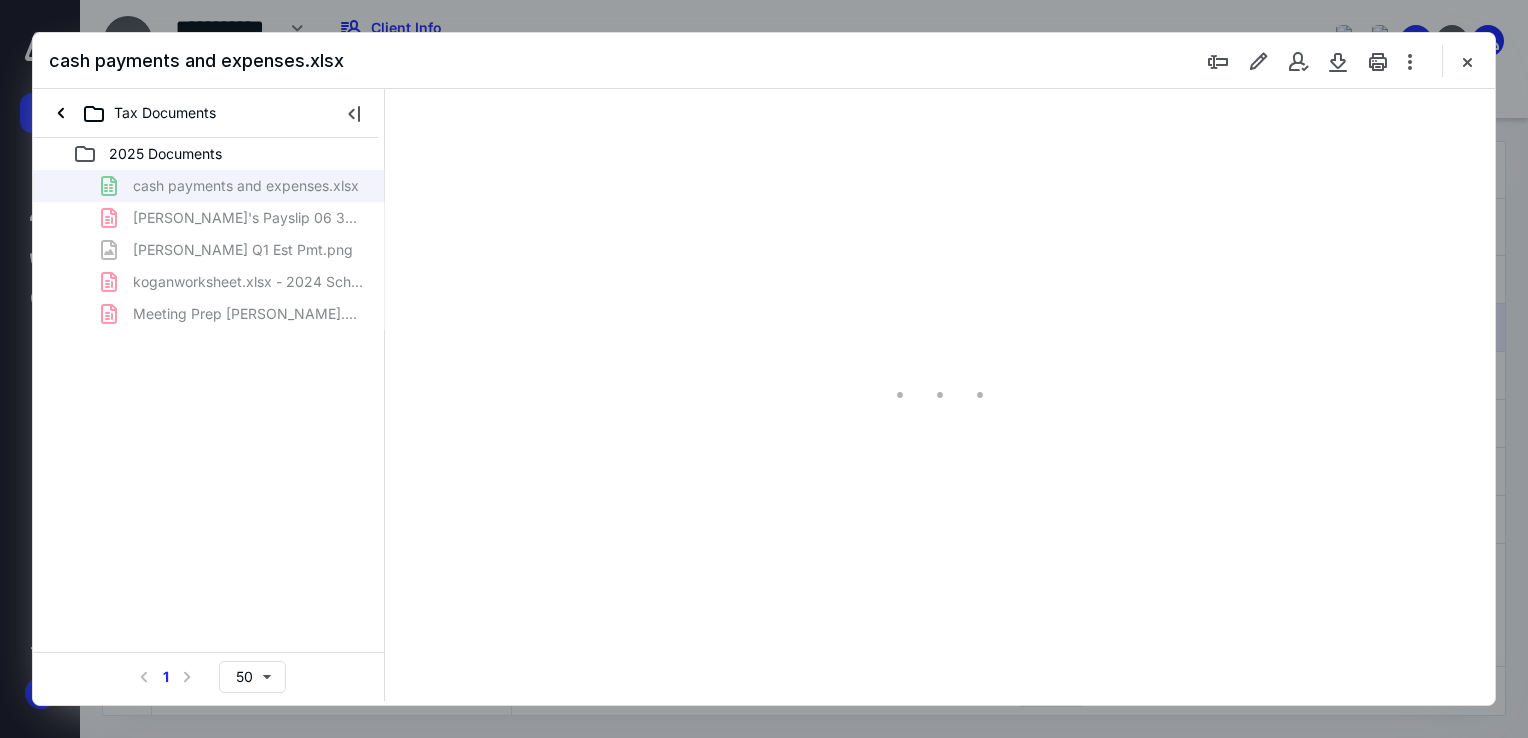 scroll, scrollTop: 94, scrollLeft: 239, axis: both 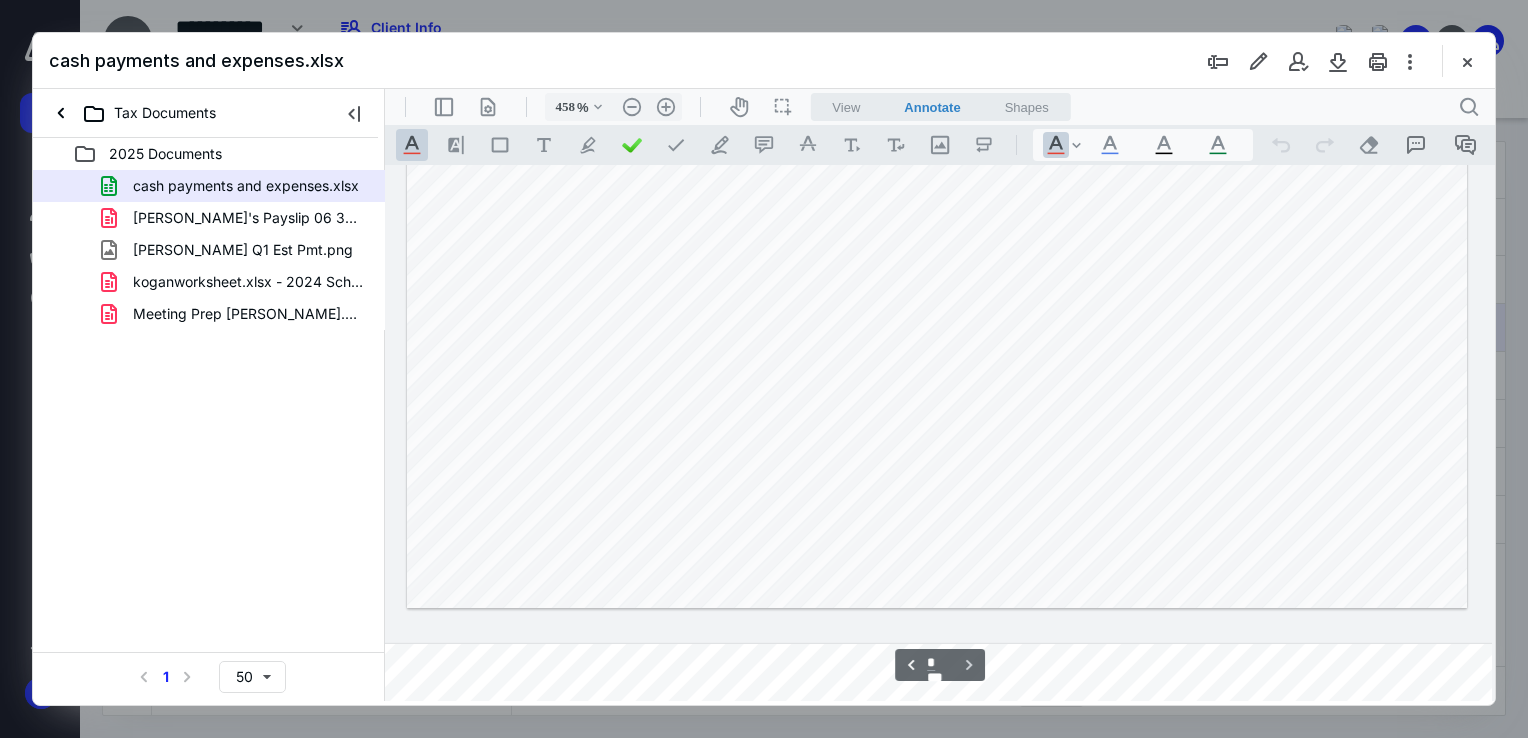 type on "*" 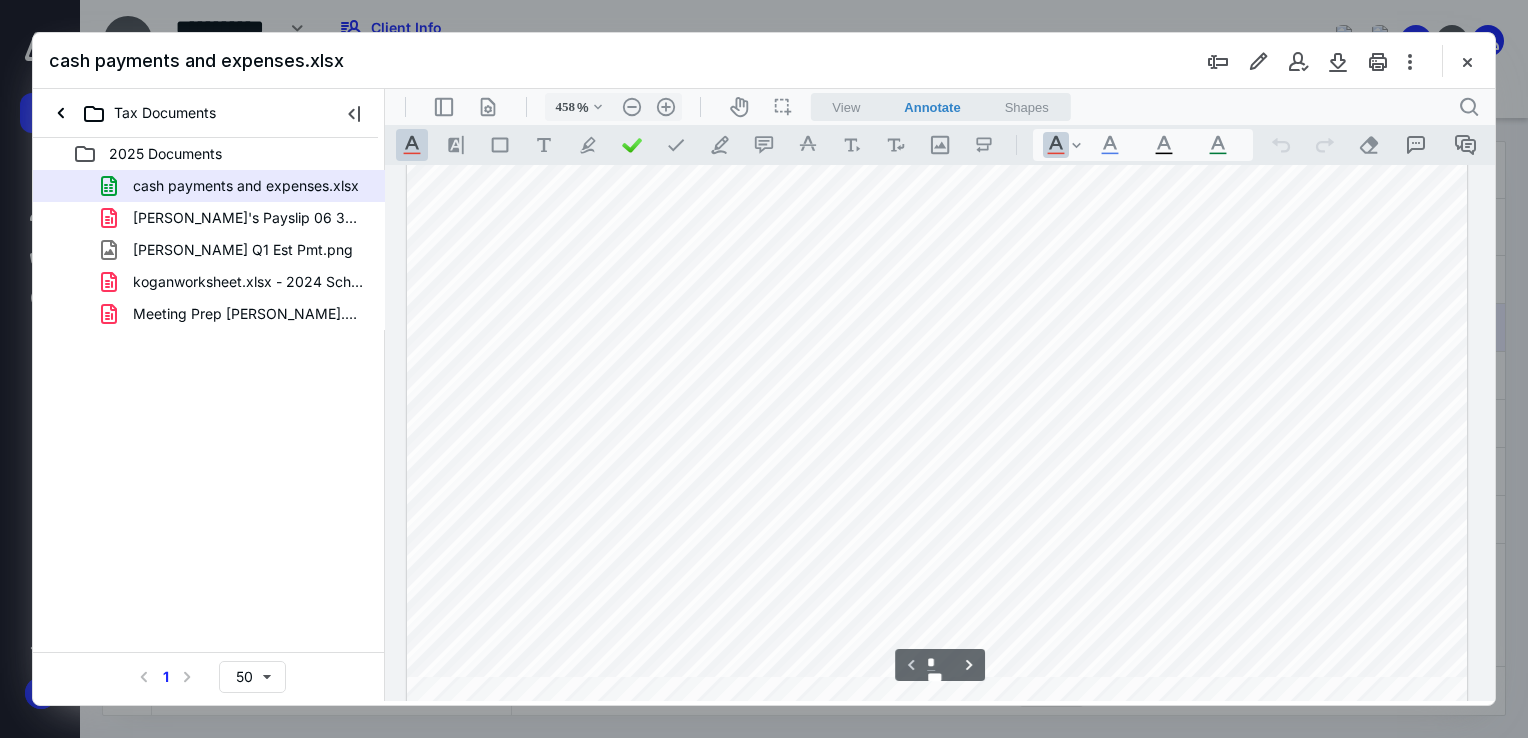 scroll, scrollTop: 0, scrollLeft: 239, axis: horizontal 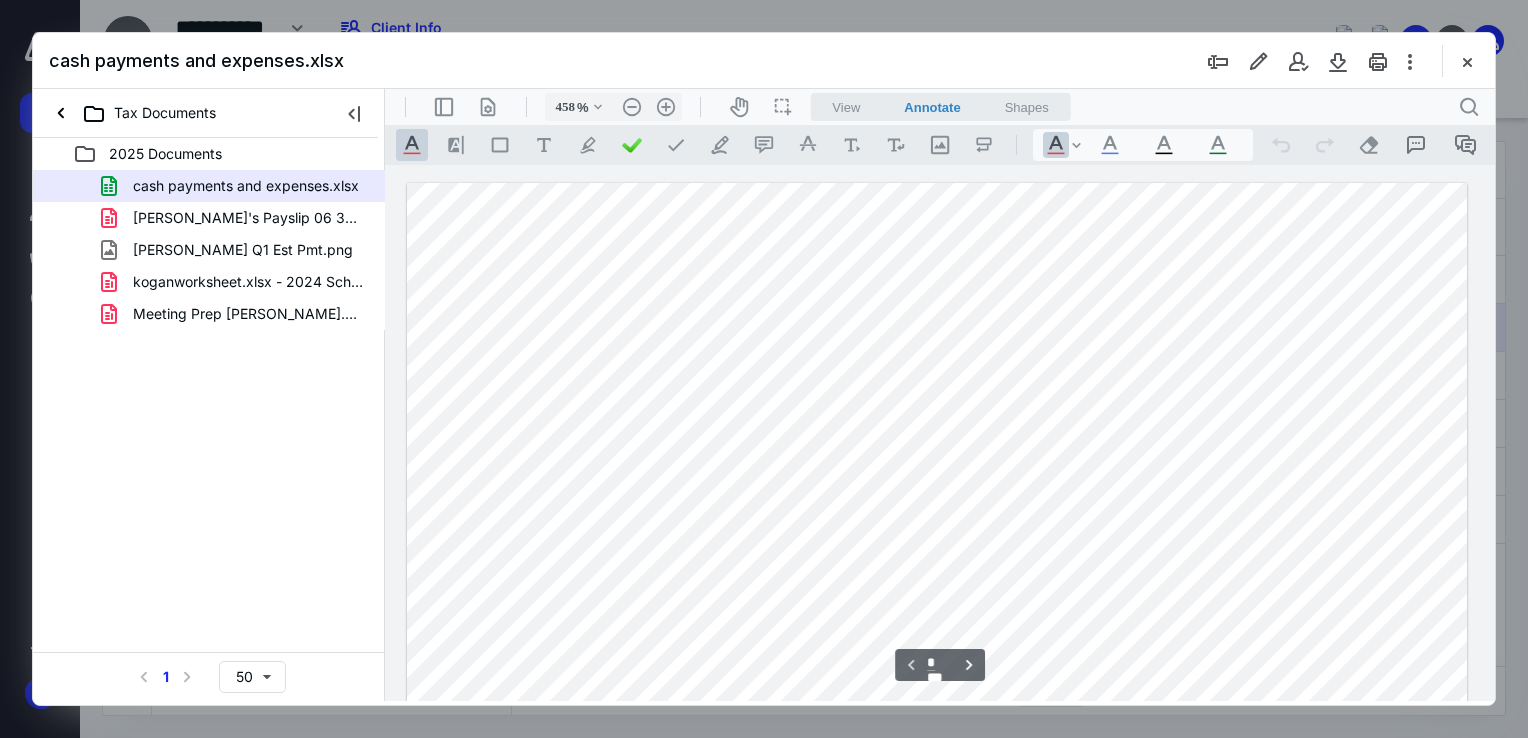 drag, startPoint x: 1488, startPoint y: 197, endPoint x: 1893, endPoint y: 271, distance: 411.705 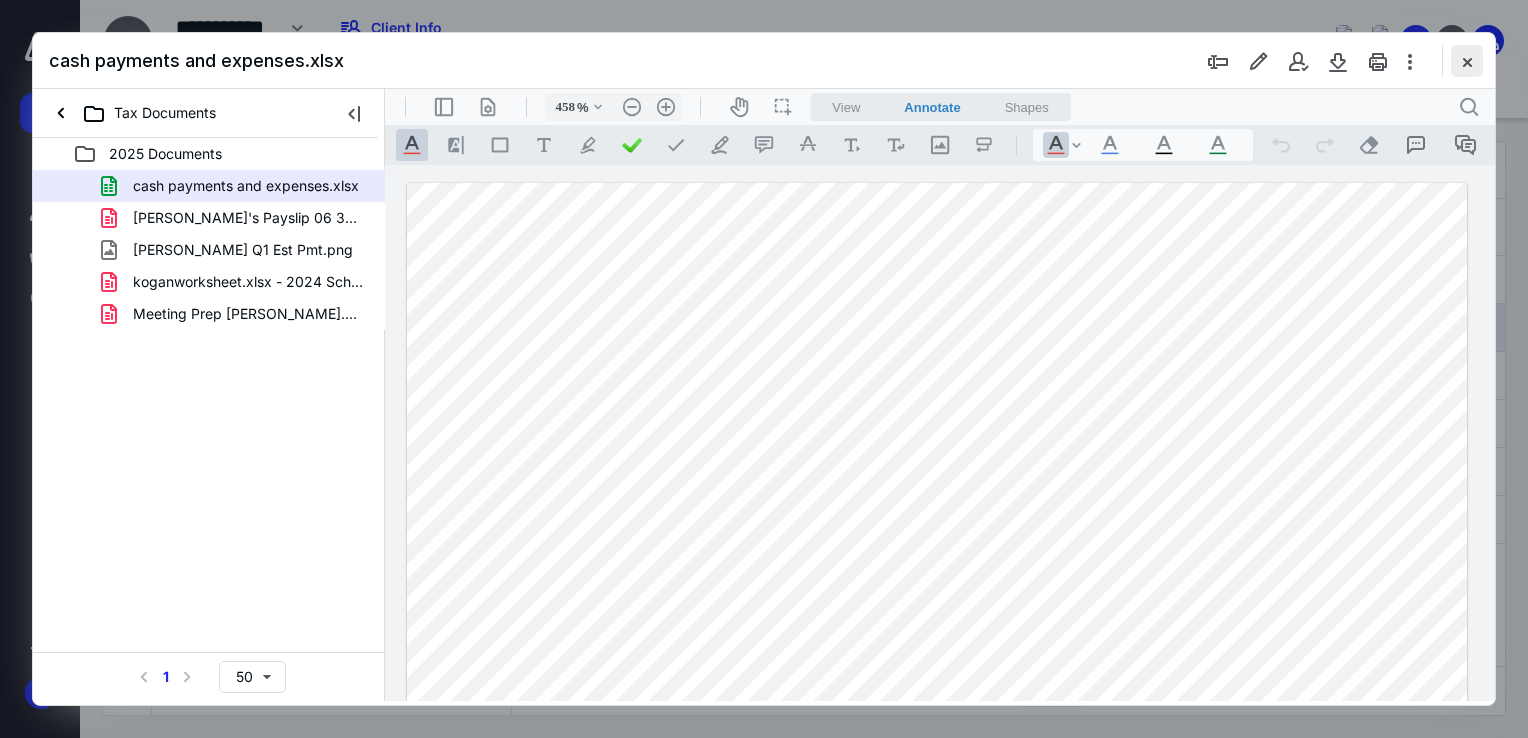 click at bounding box center (1467, 61) 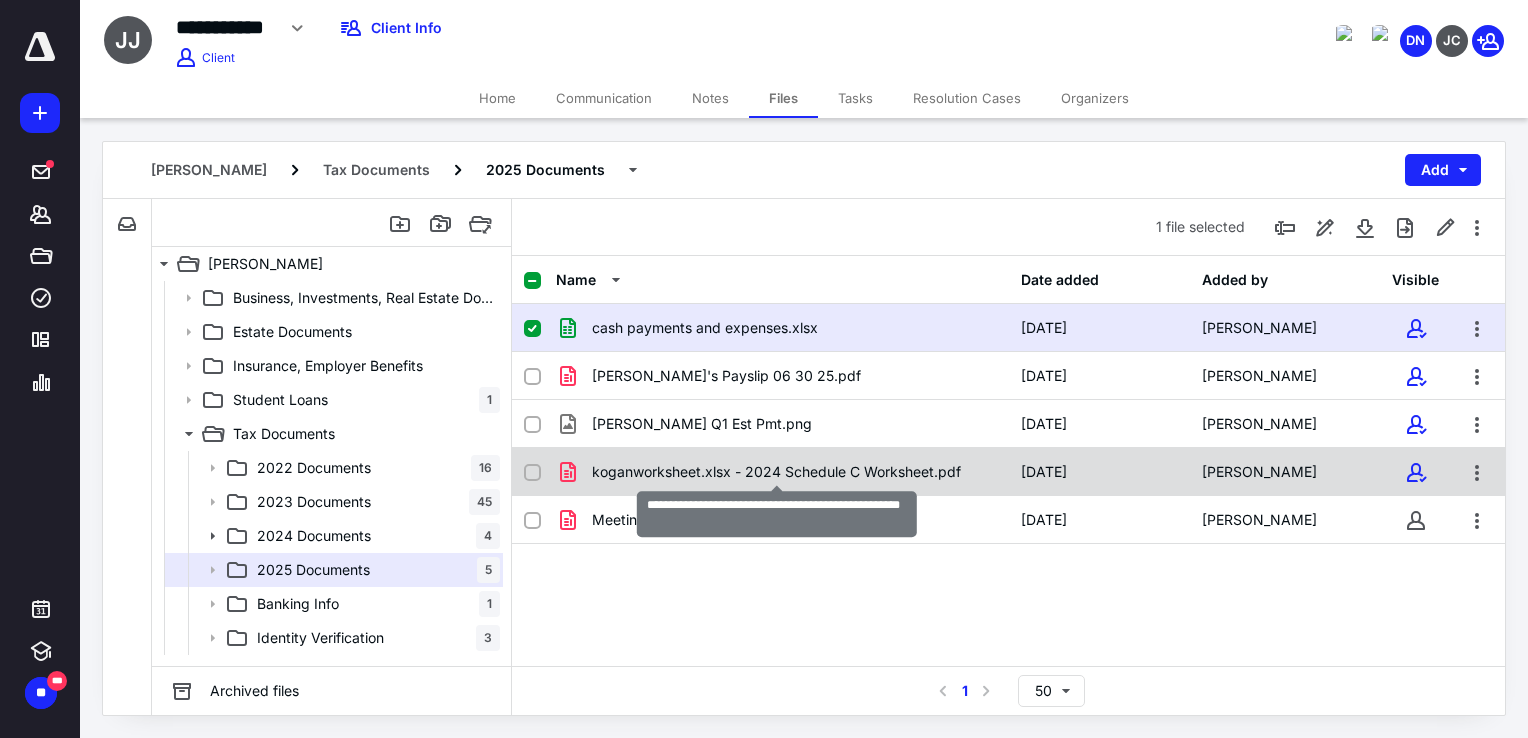 click on "koganworksheet.xlsx - 2024 Schedule C Worksheet.pdf" at bounding box center (776, 472) 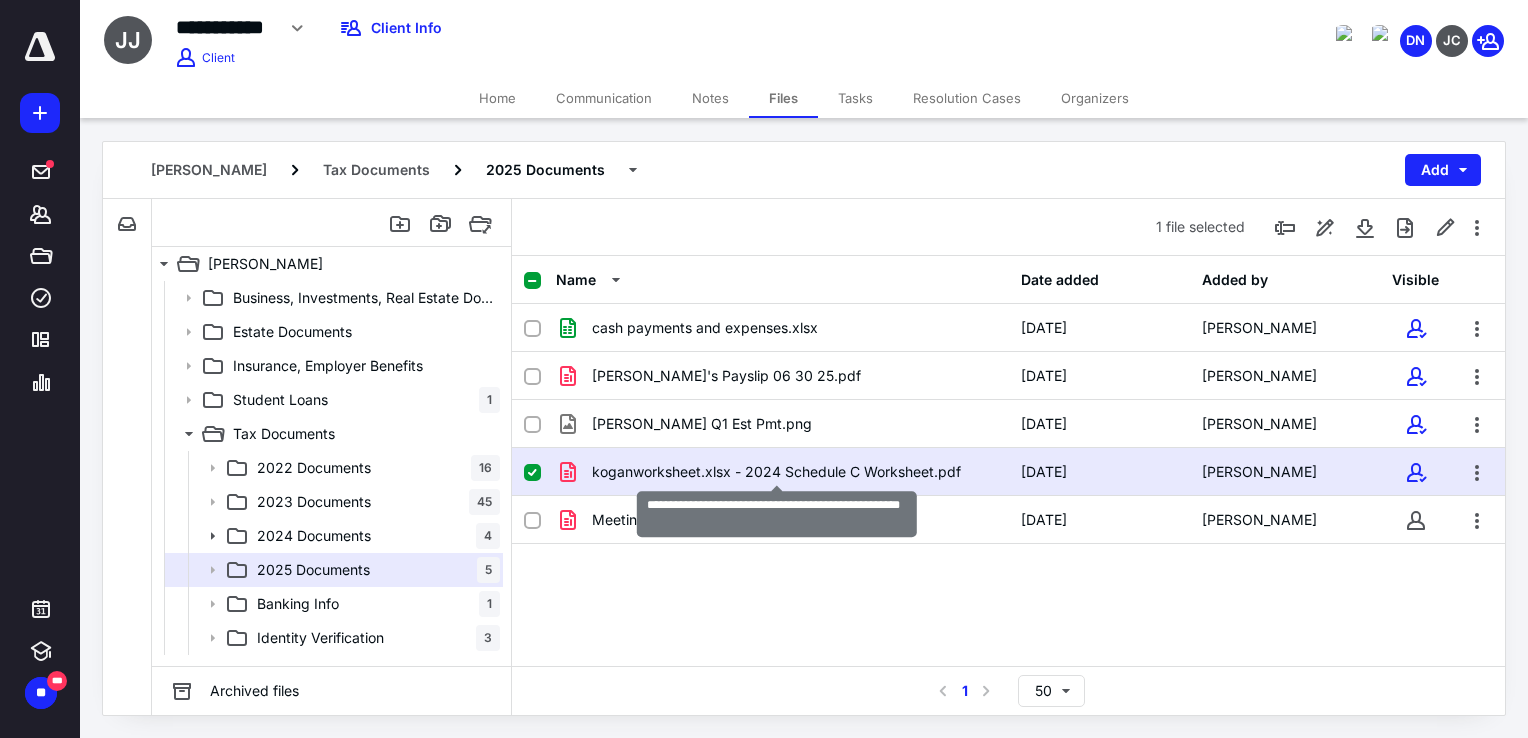 click on "koganworksheet.xlsx - 2024 Schedule C Worksheet.pdf" at bounding box center (776, 472) 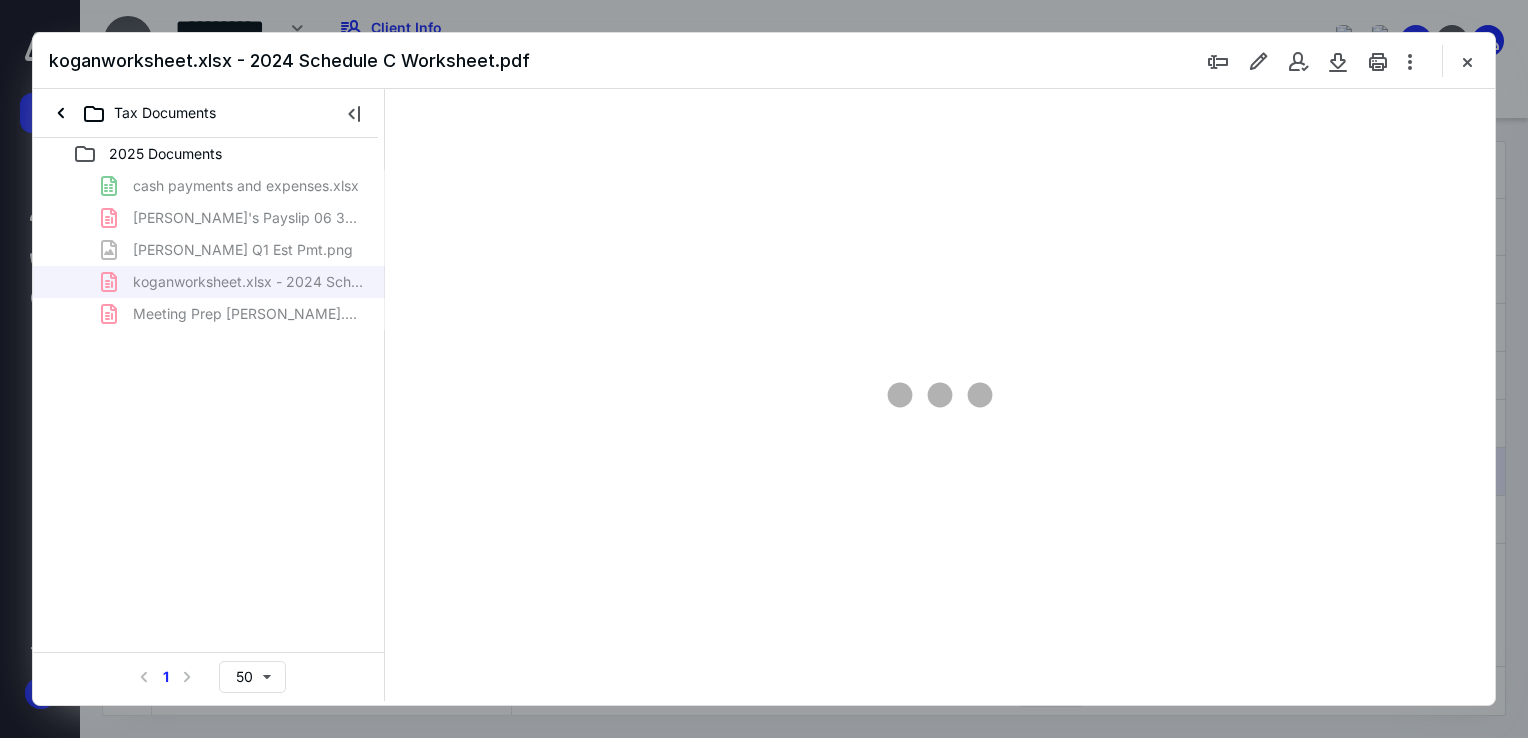 scroll, scrollTop: 0, scrollLeft: 0, axis: both 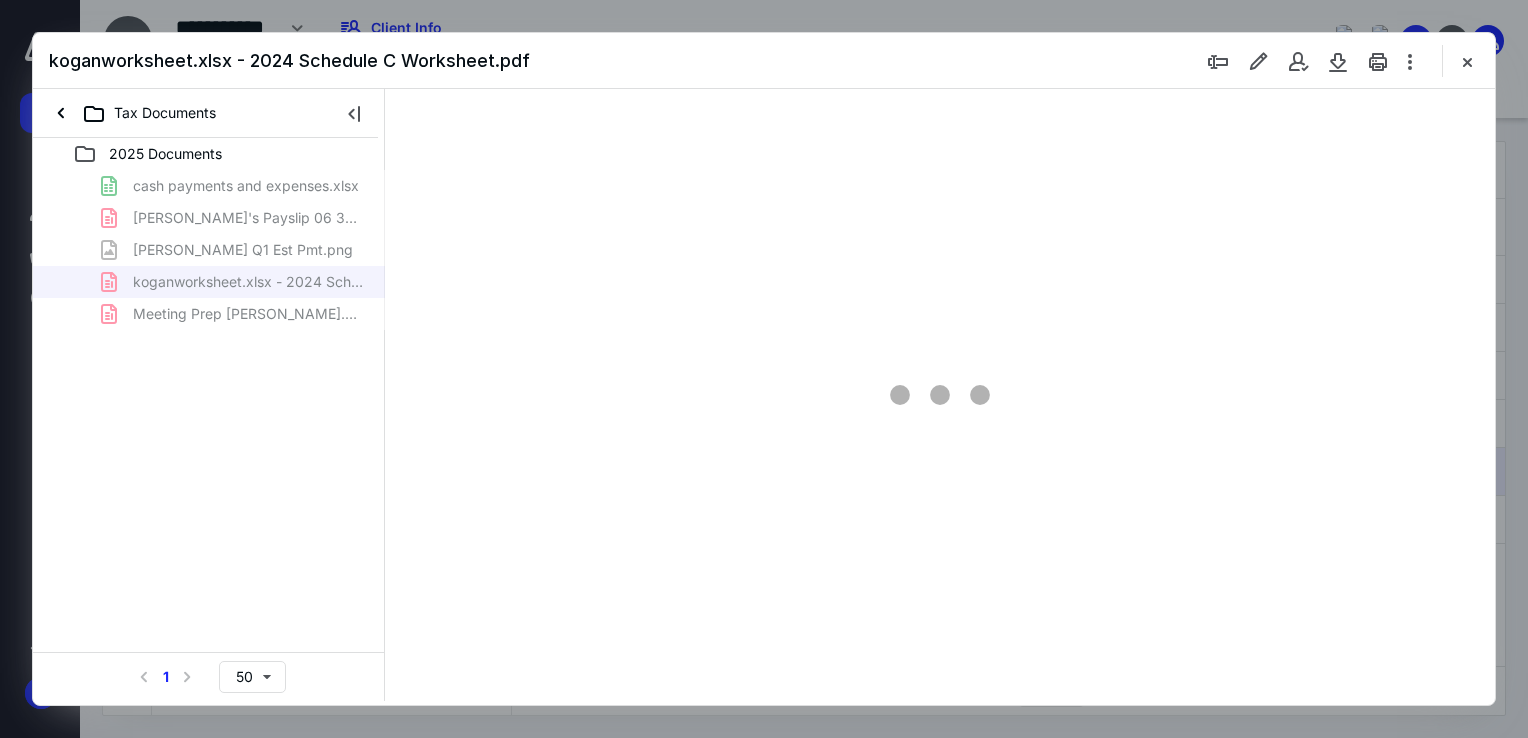 type on "178" 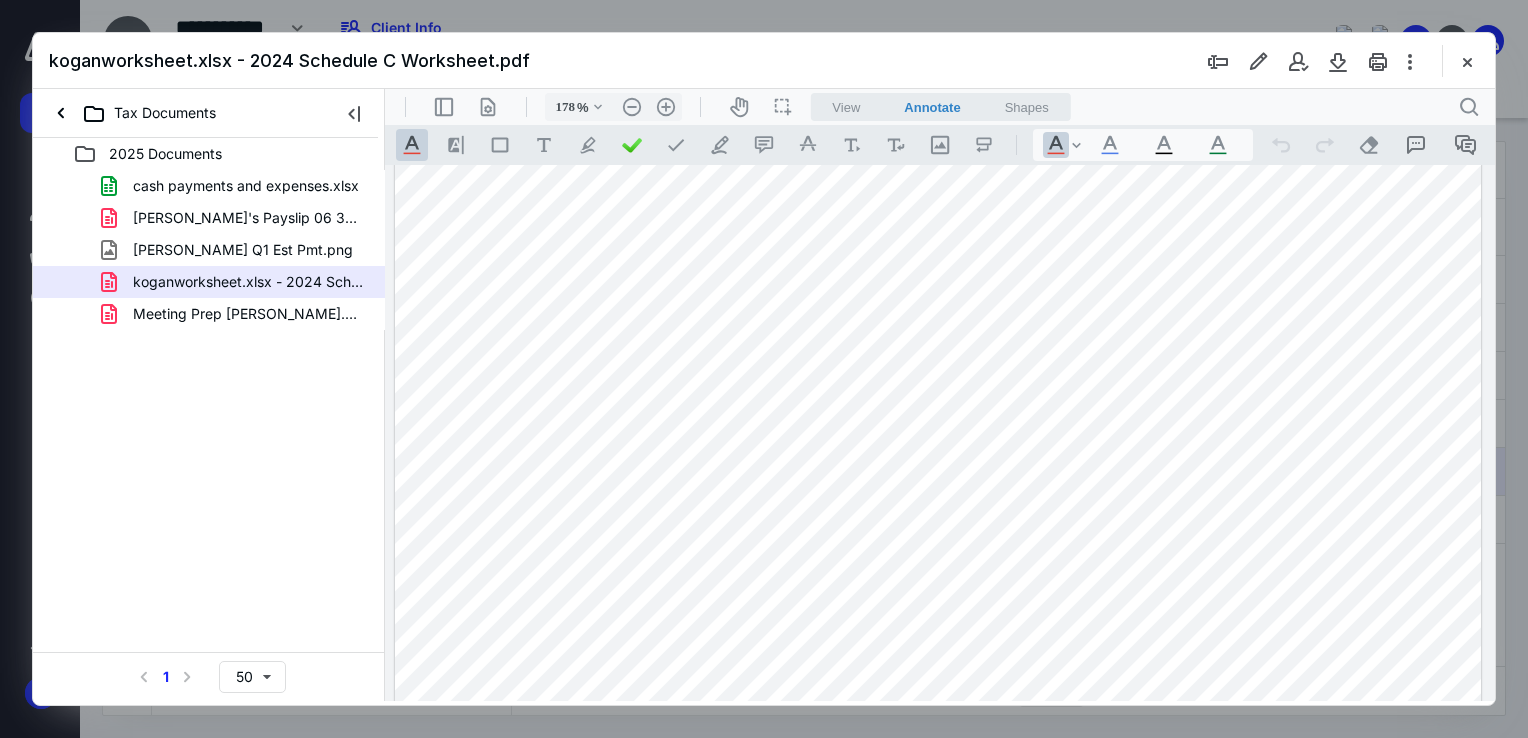 scroll, scrollTop: 54, scrollLeft: 0, axis: vertical 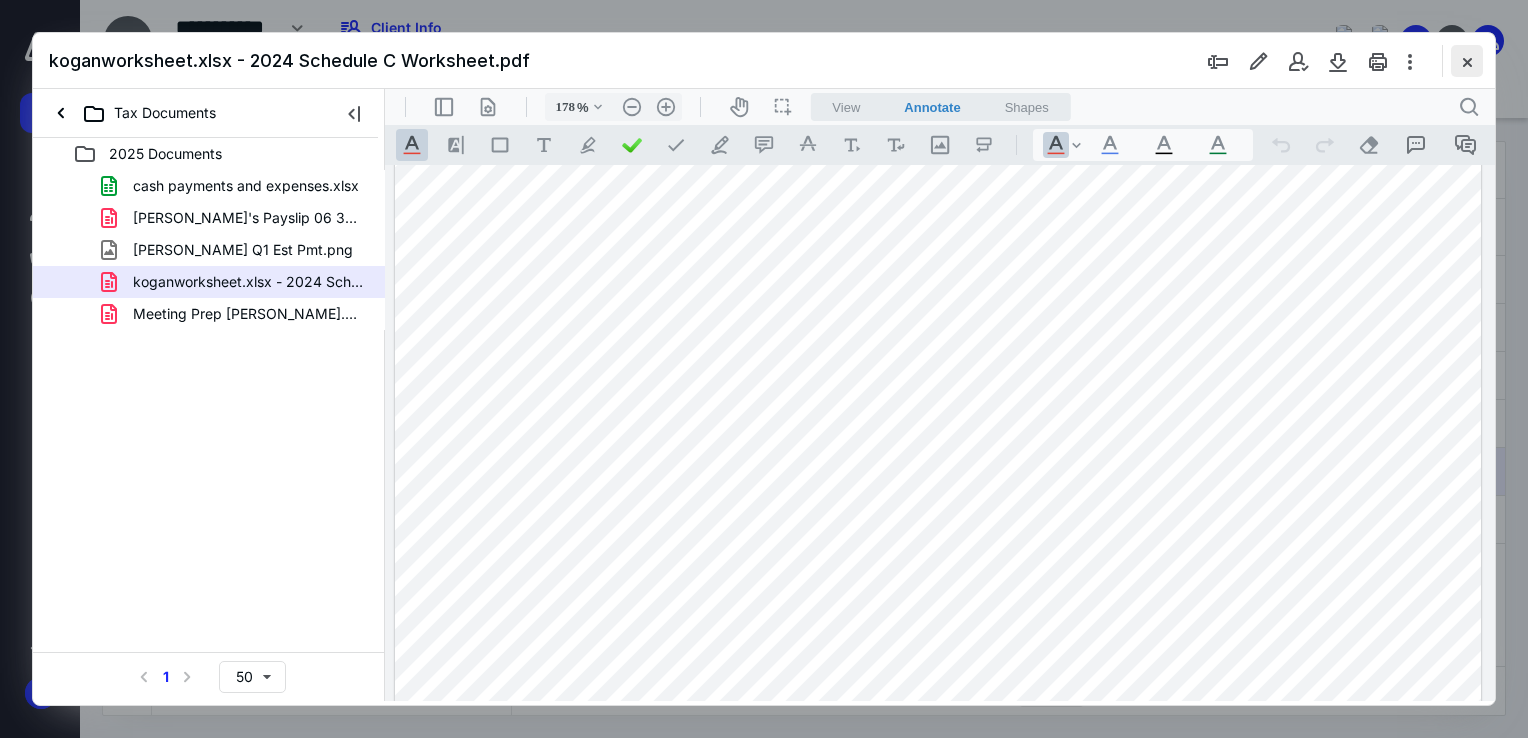 click at bounding box center [1467, 61] 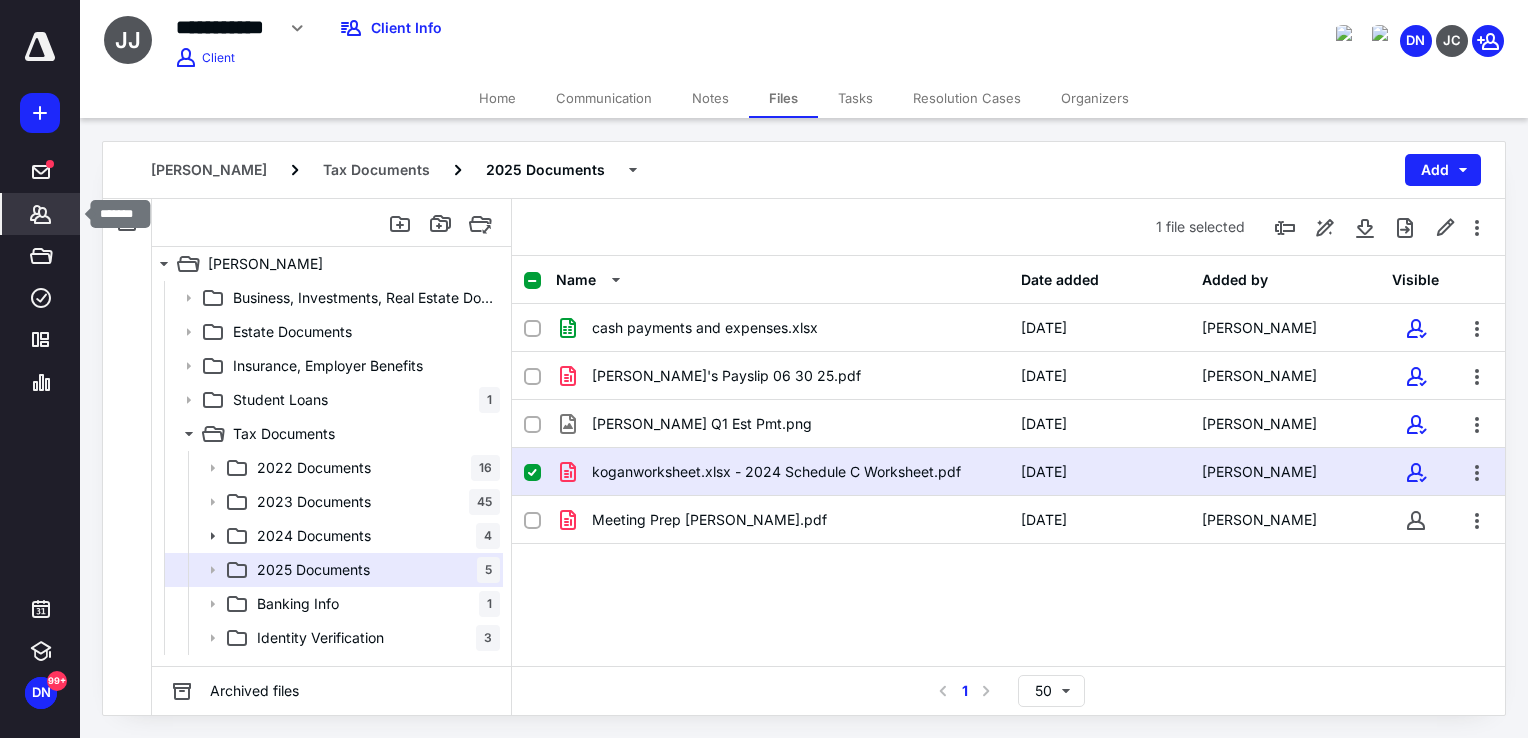 click 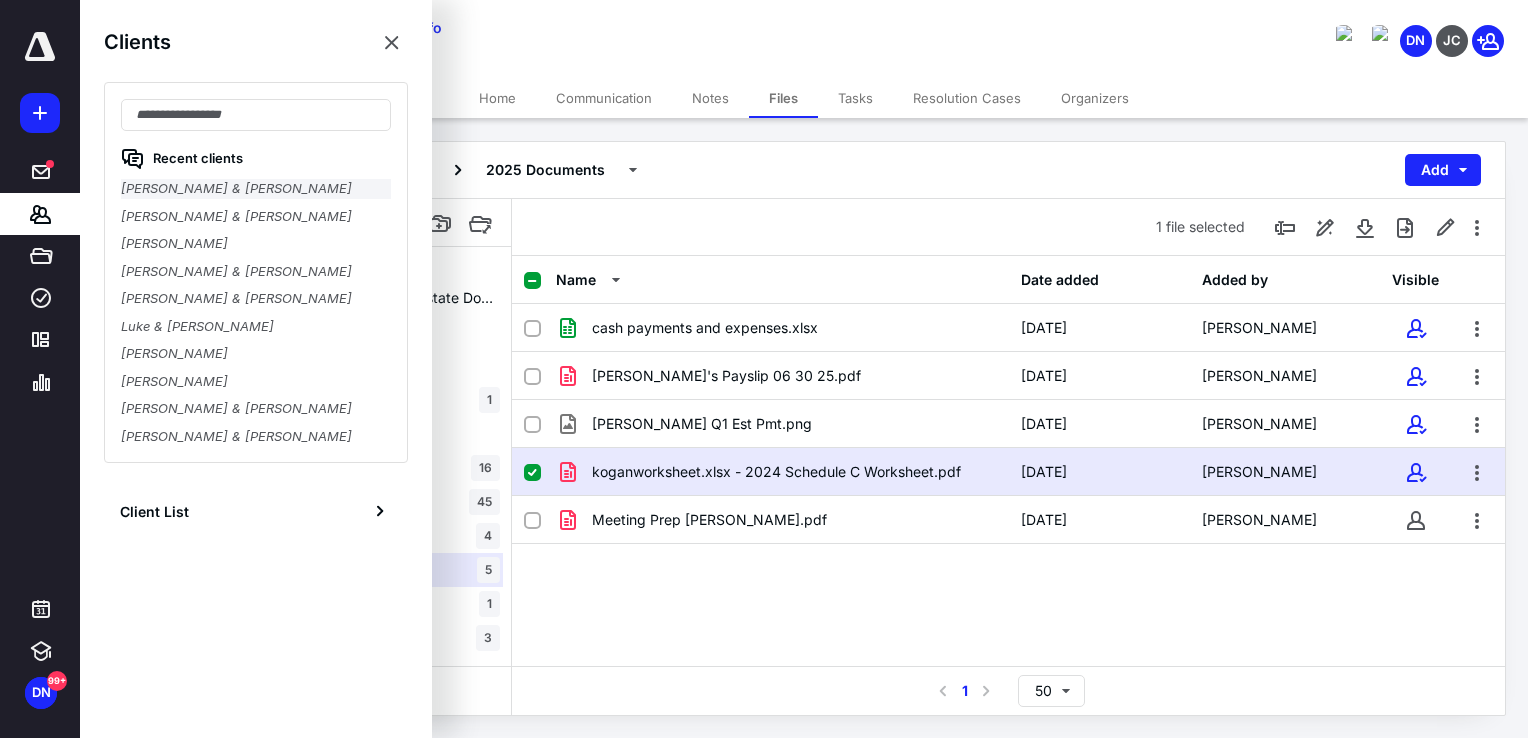 click on "[PERSON_NAME] & [PERSON_NAME]" at bounding box center (256, 189) 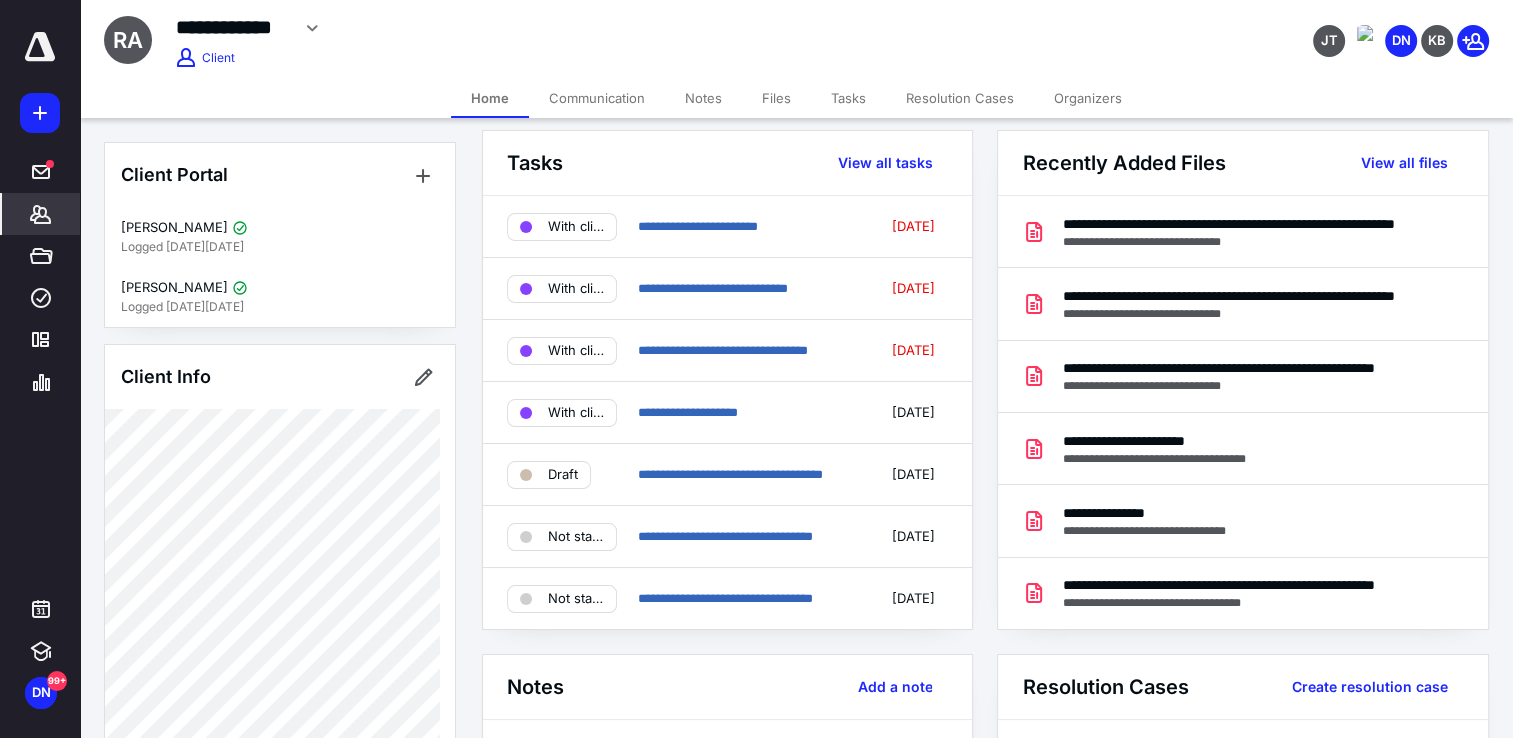 scroll, scrollTop: 0, scrollLeft: 0, axis: both 